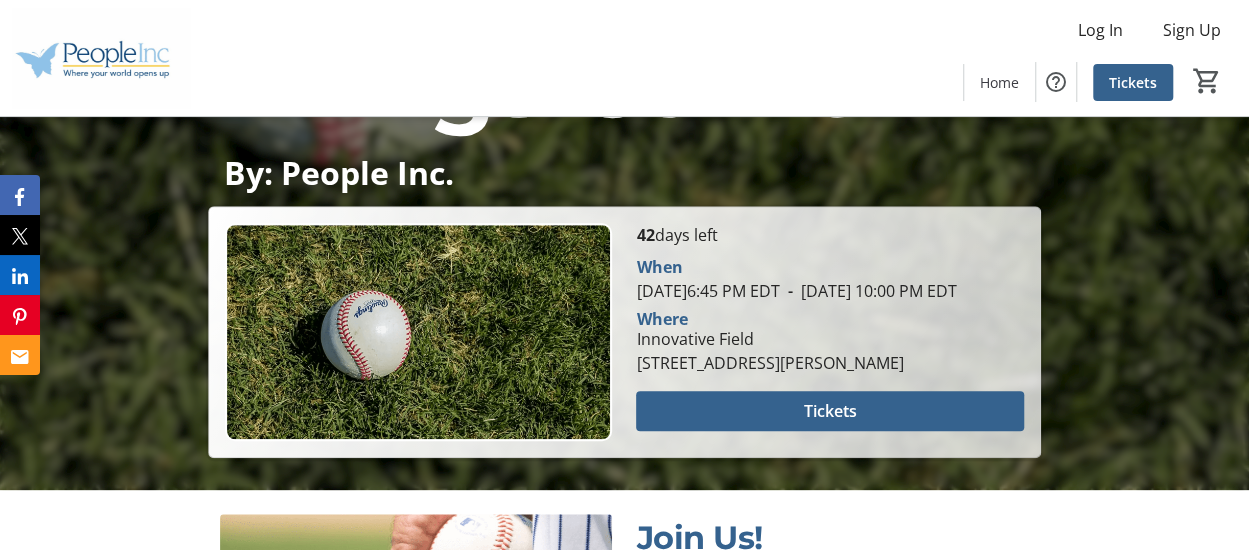 scroll, scrollTop: 643, scrollLeft: 0, axis: vertical 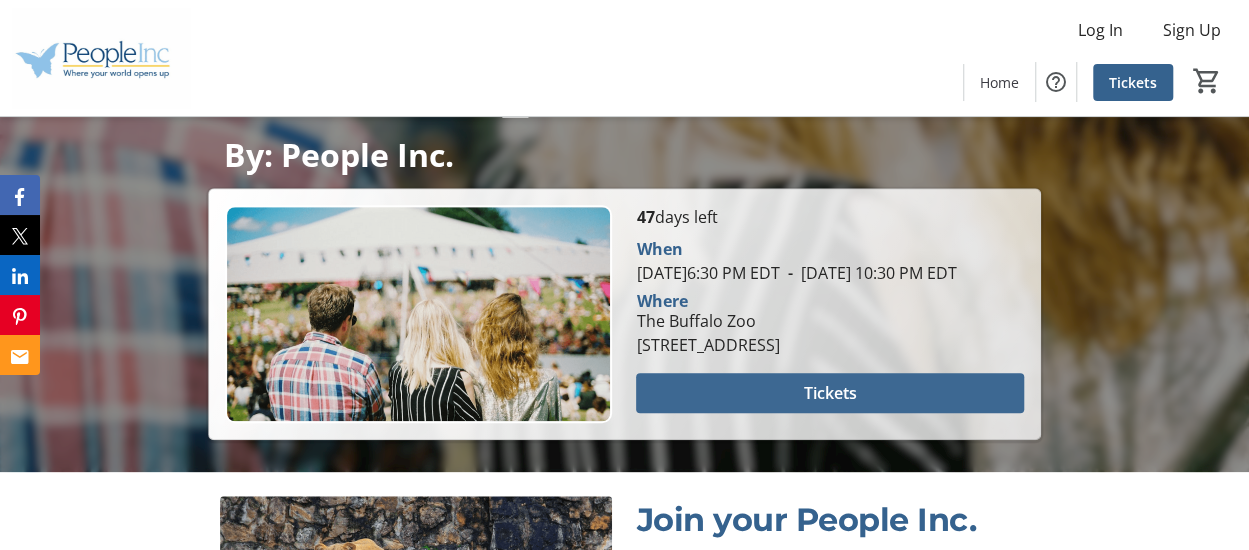 click at bounding box center (829, 393) 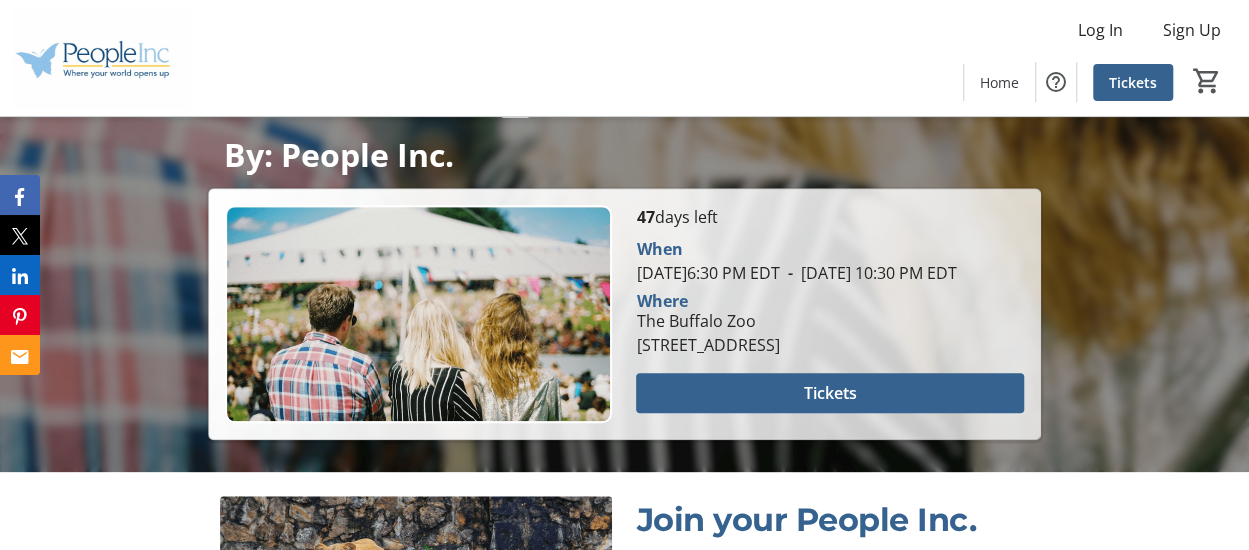 scroll, scrollTop: 0, scrollLeft: 0, axis: both 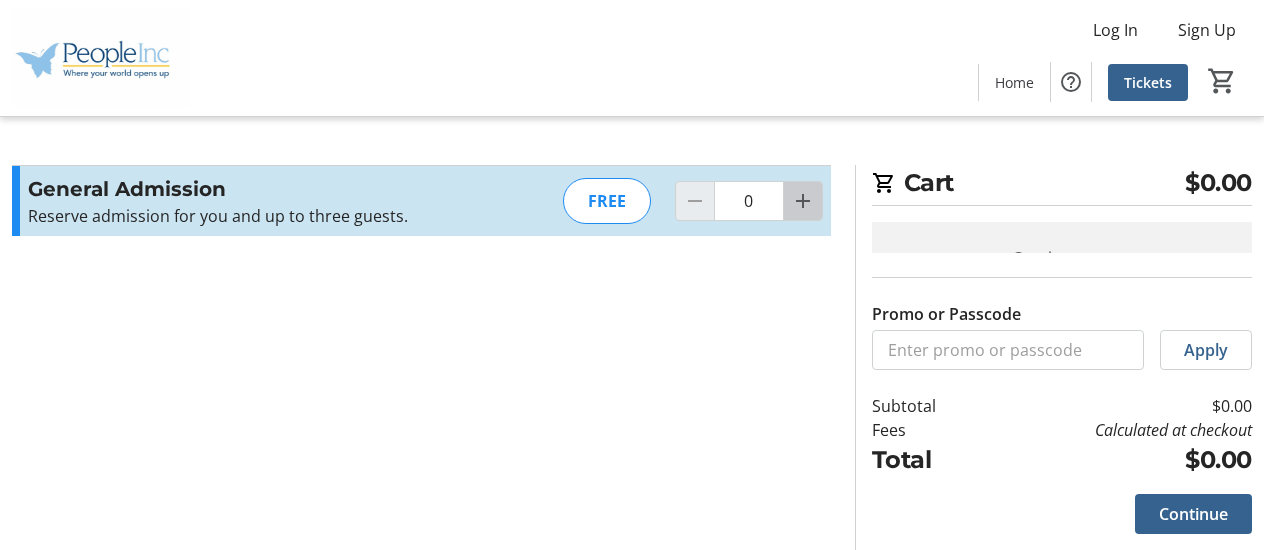 click 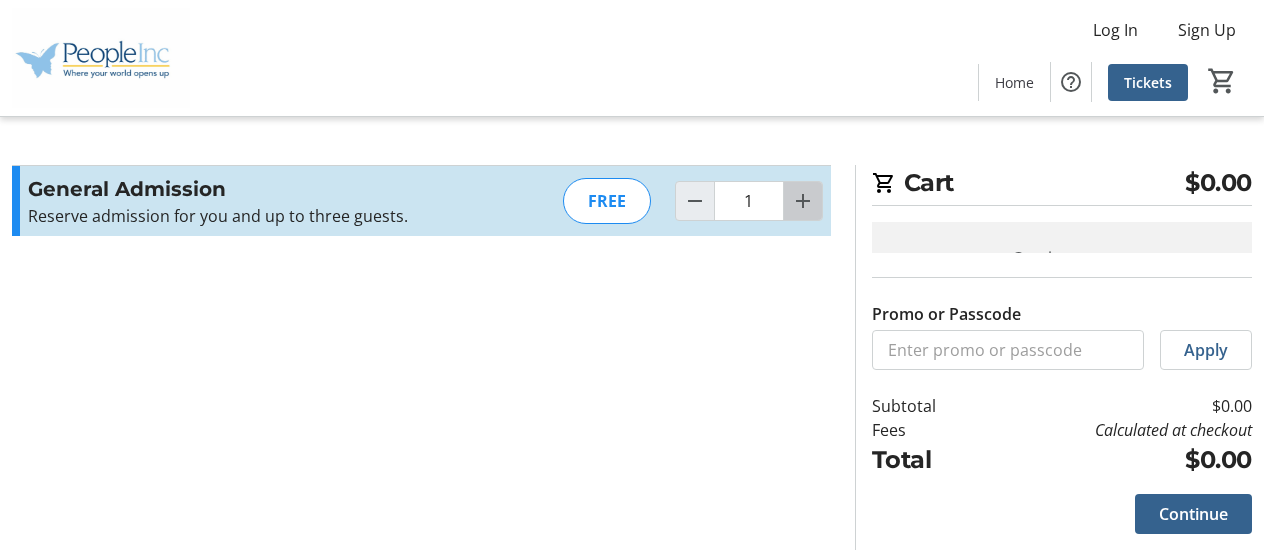 click 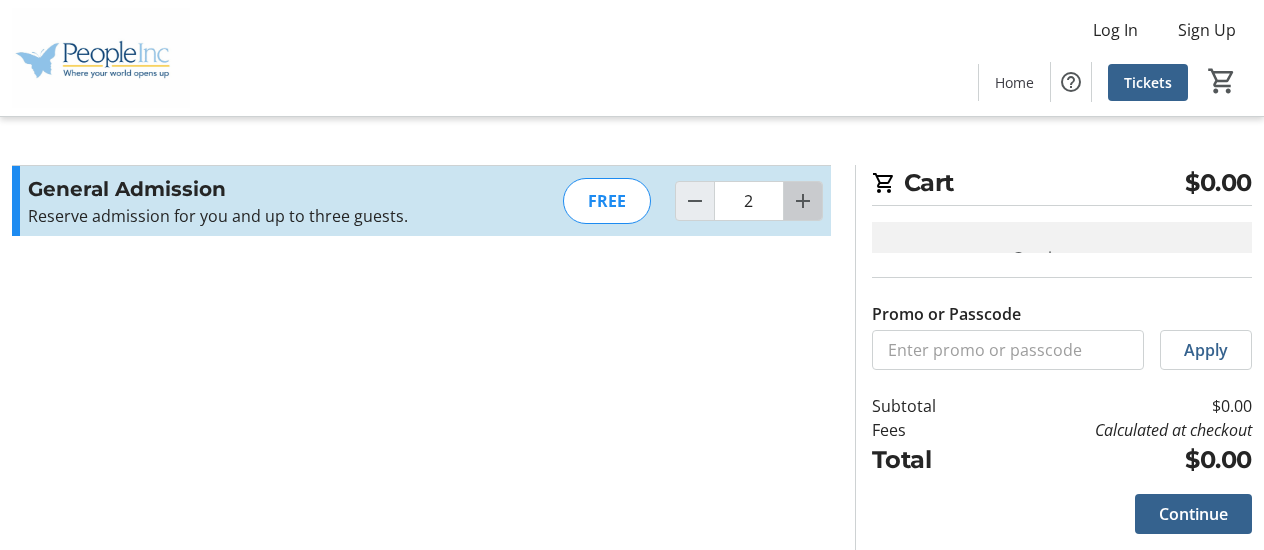 click 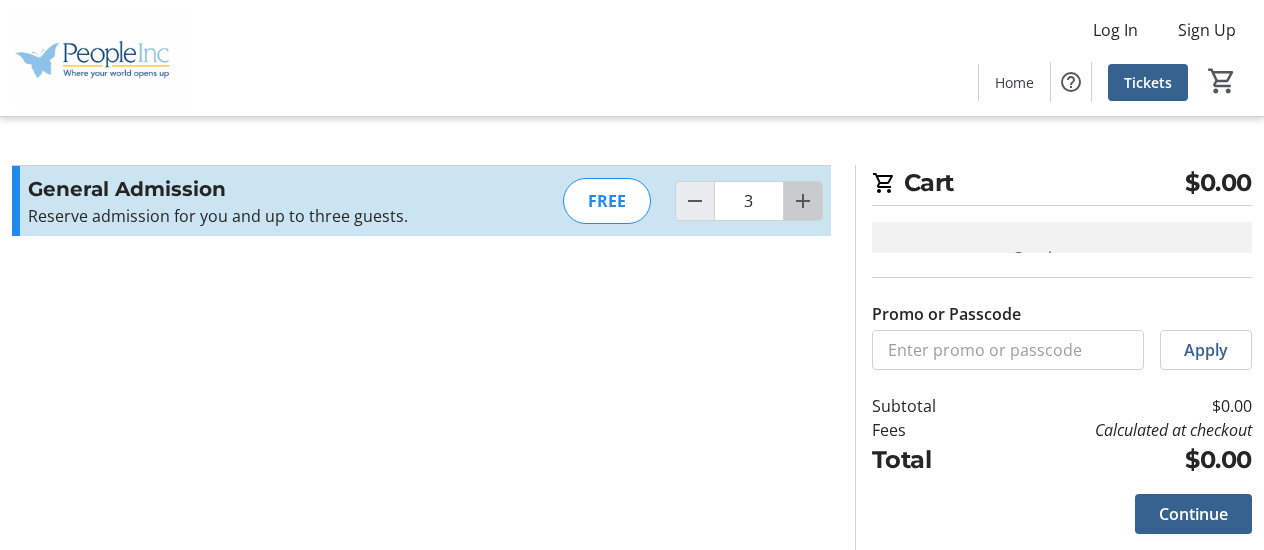 click 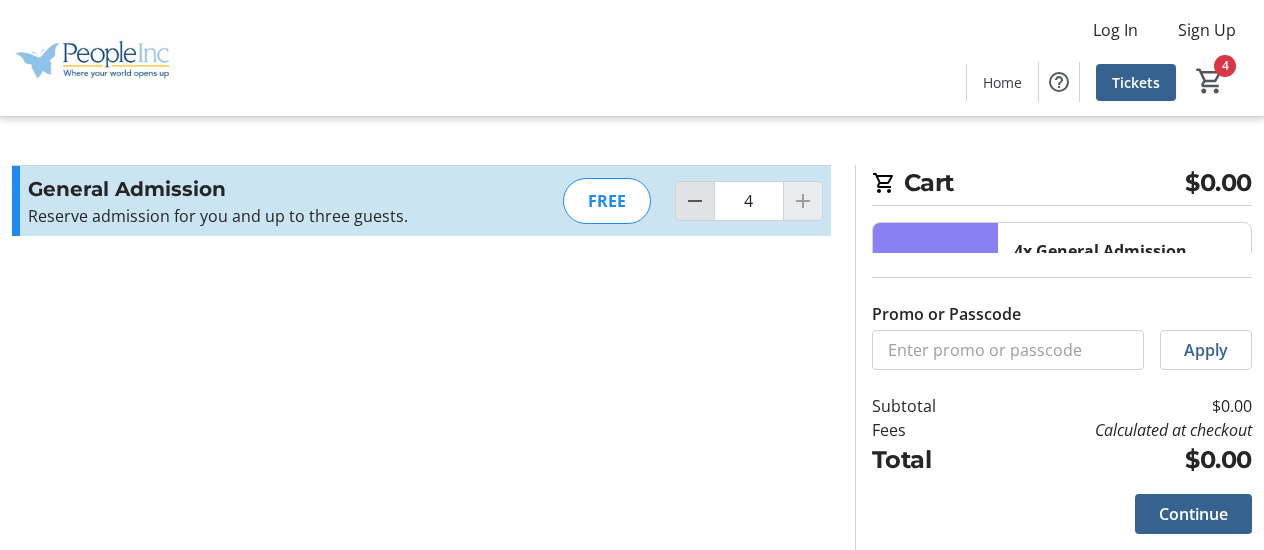 click 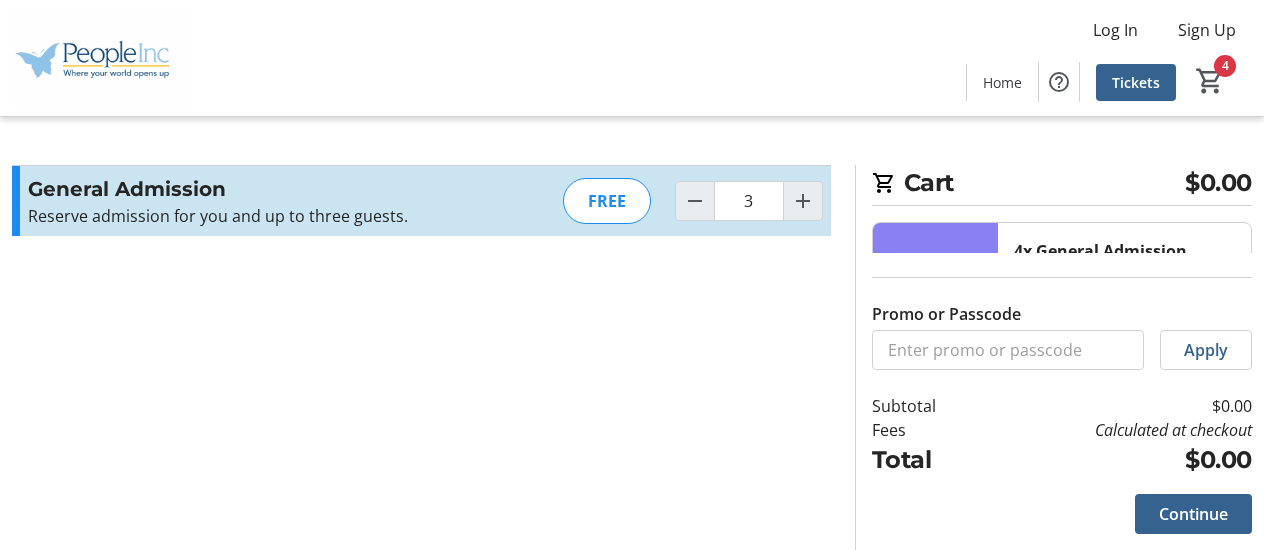type on "3" 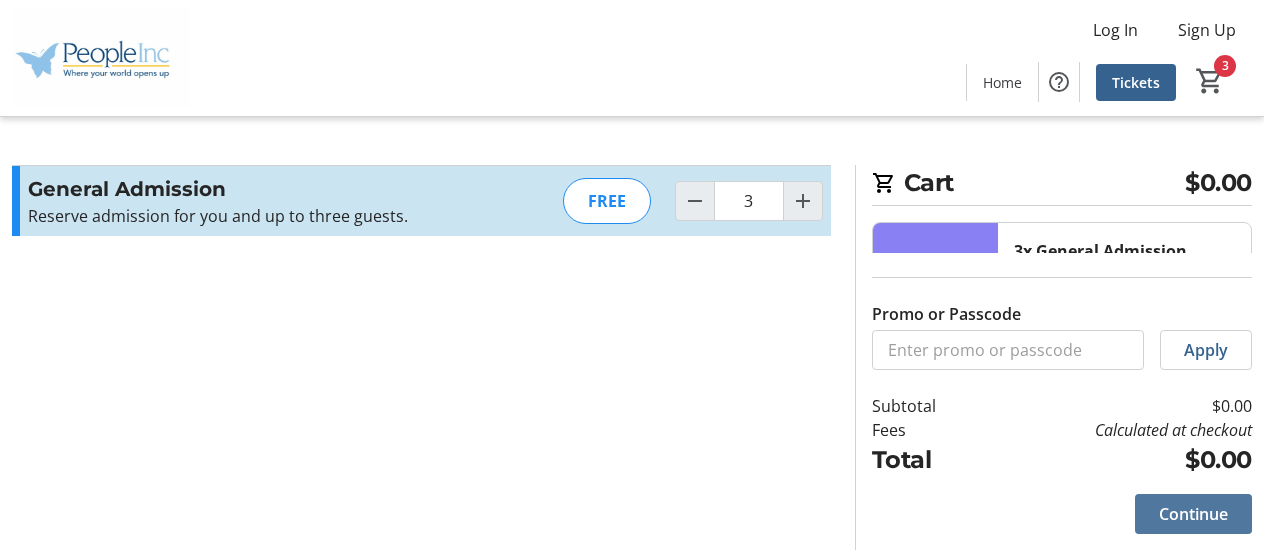 click on "Continue" 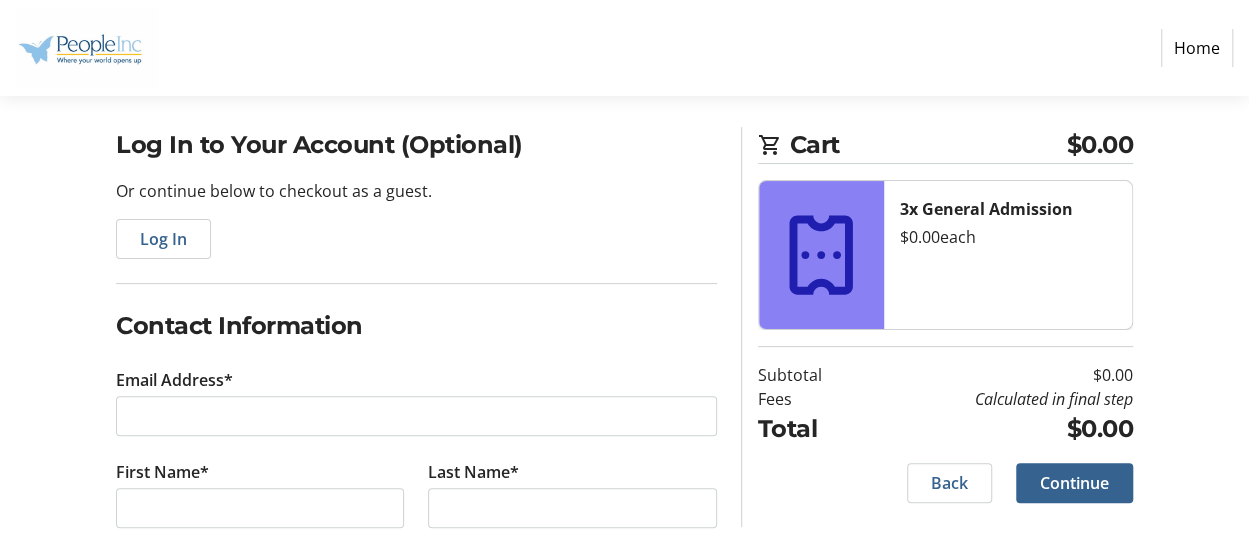 scroll, scrollTop: 250, scrollLeft: 0, axis: vertical 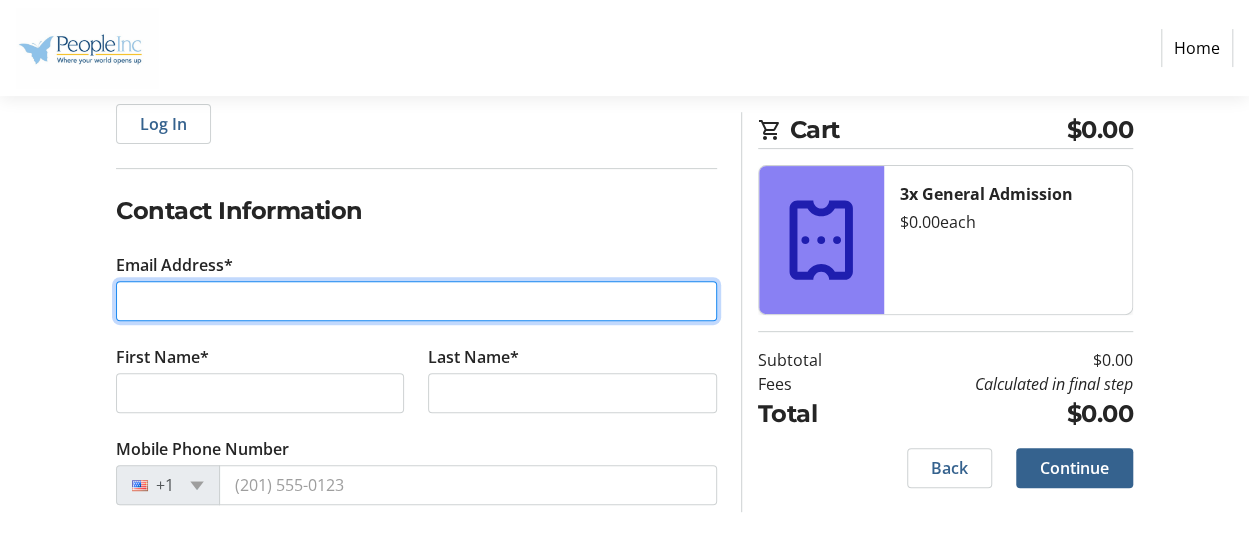 drag, startPoint x: 290, startPoint y: 301, endPoint x: 312, endPoint y: 288, distance: 25.553865 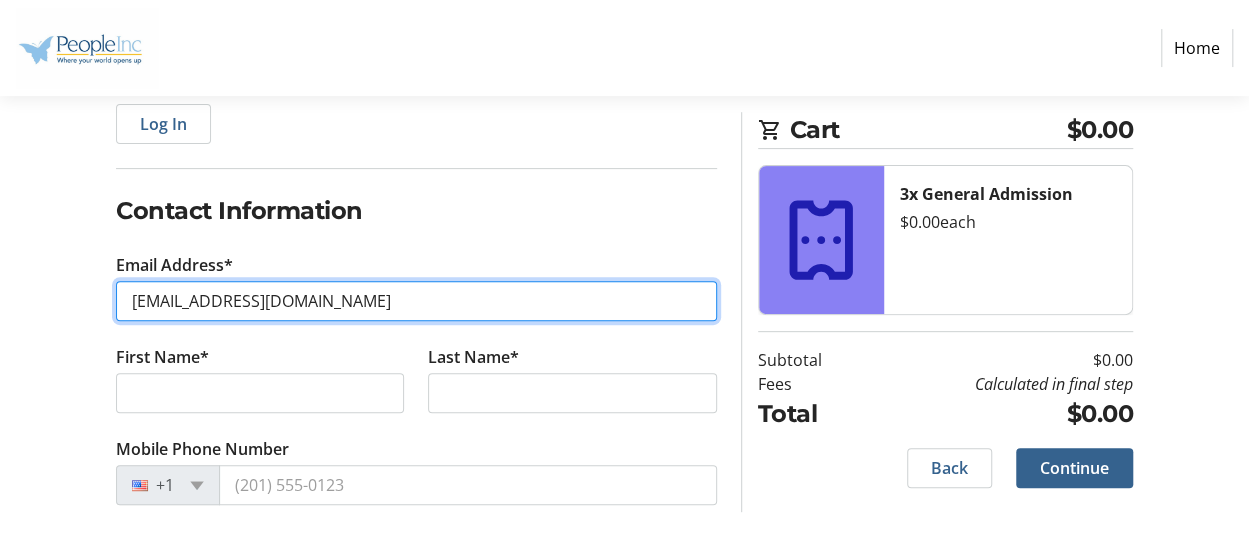 type on "jbaby3308@gmail.com" 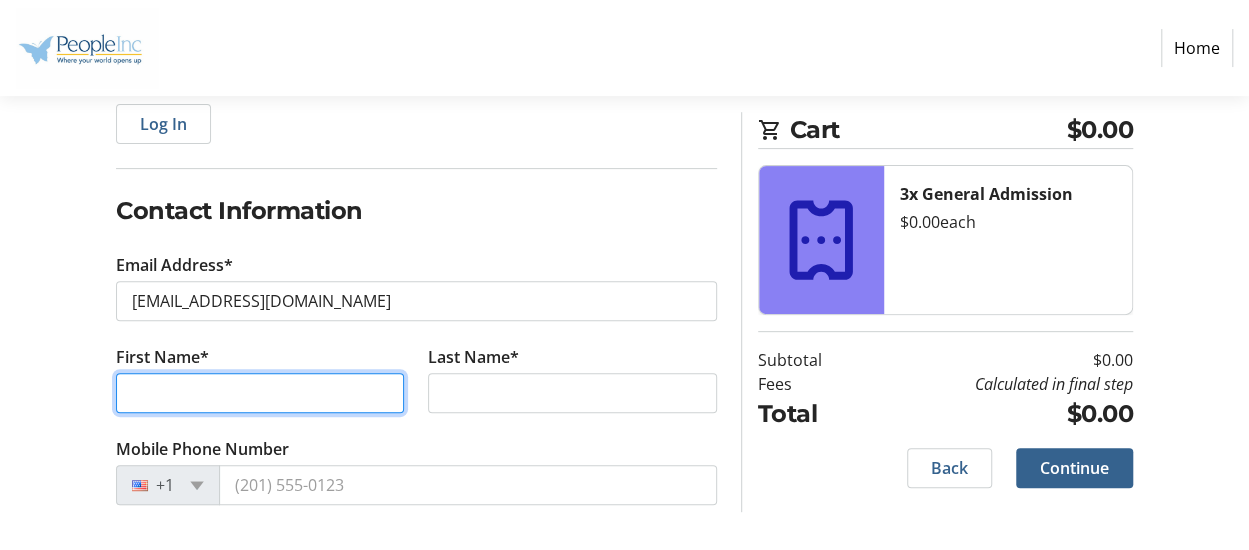 click on "First Name*" at bounding box center [260, 393] 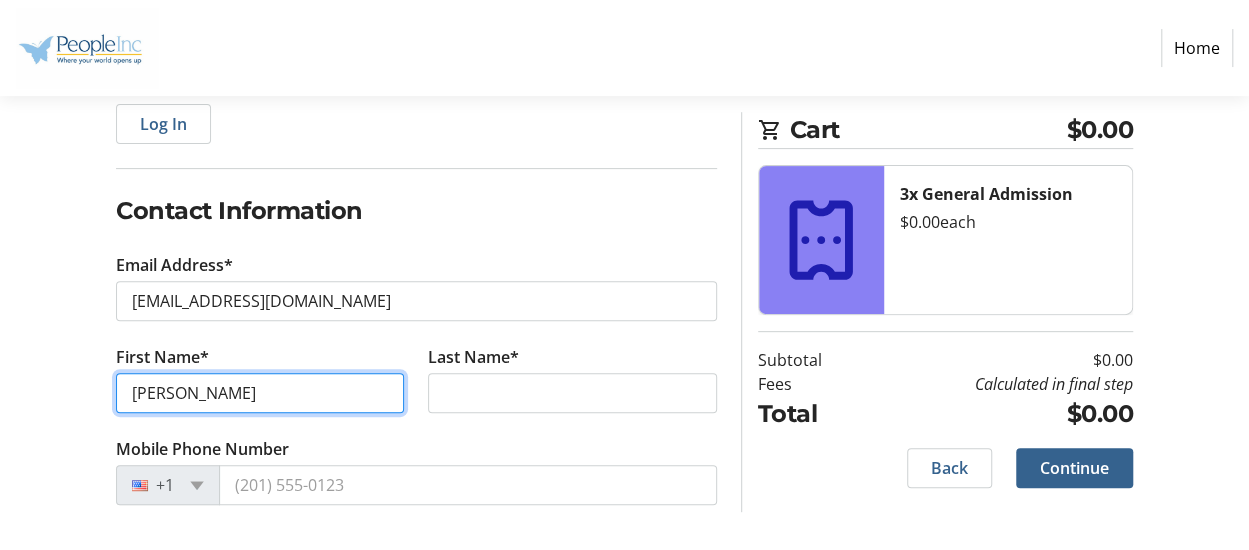 type on "Jodi" 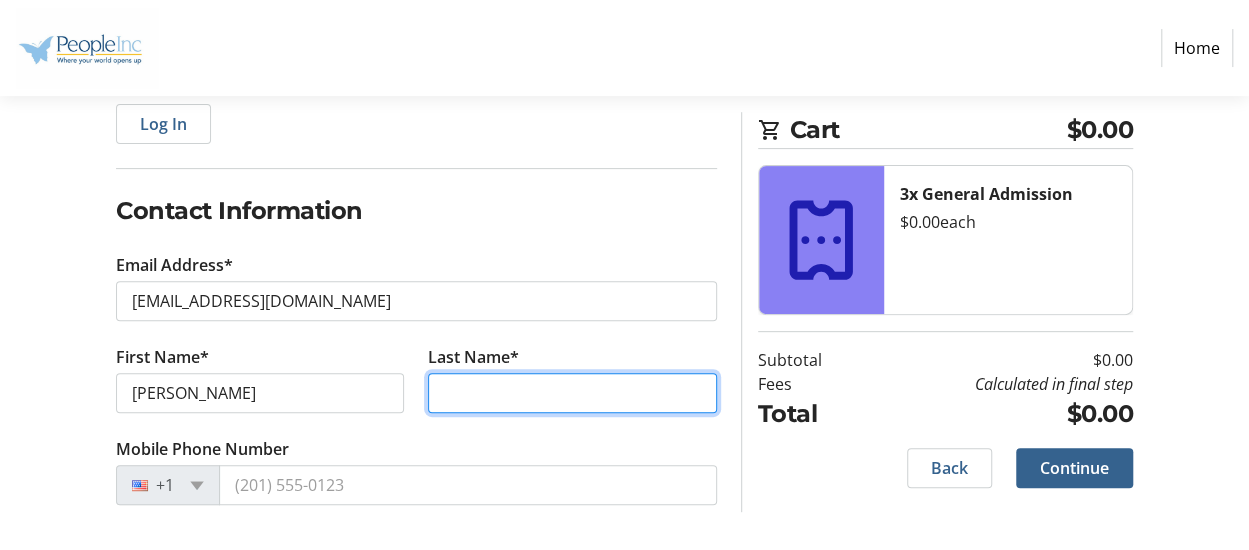 type on "k" 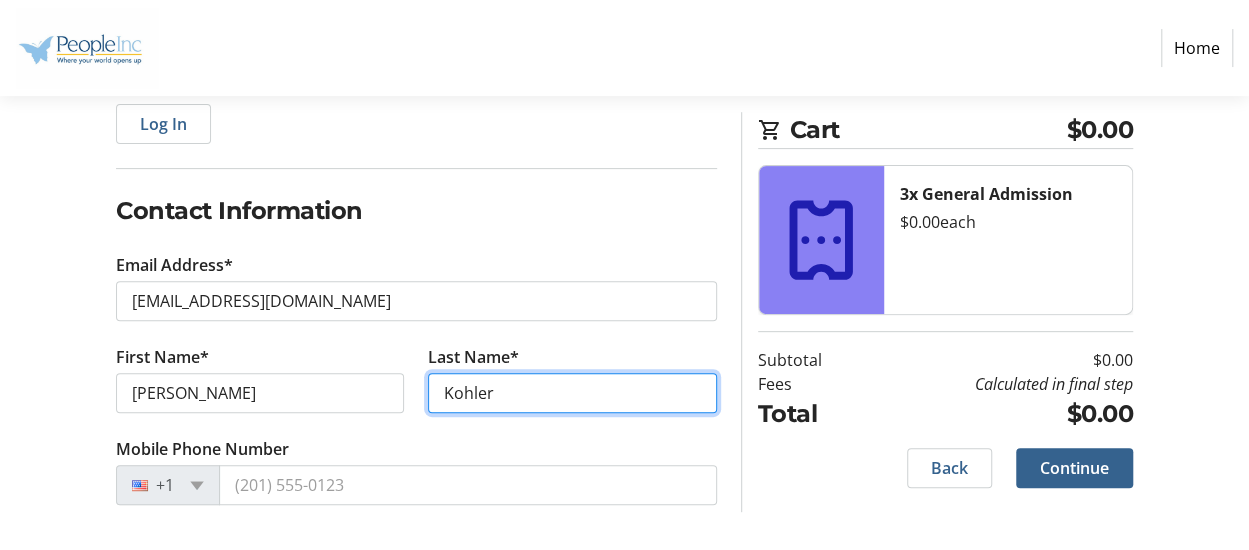 type on "Kohler" 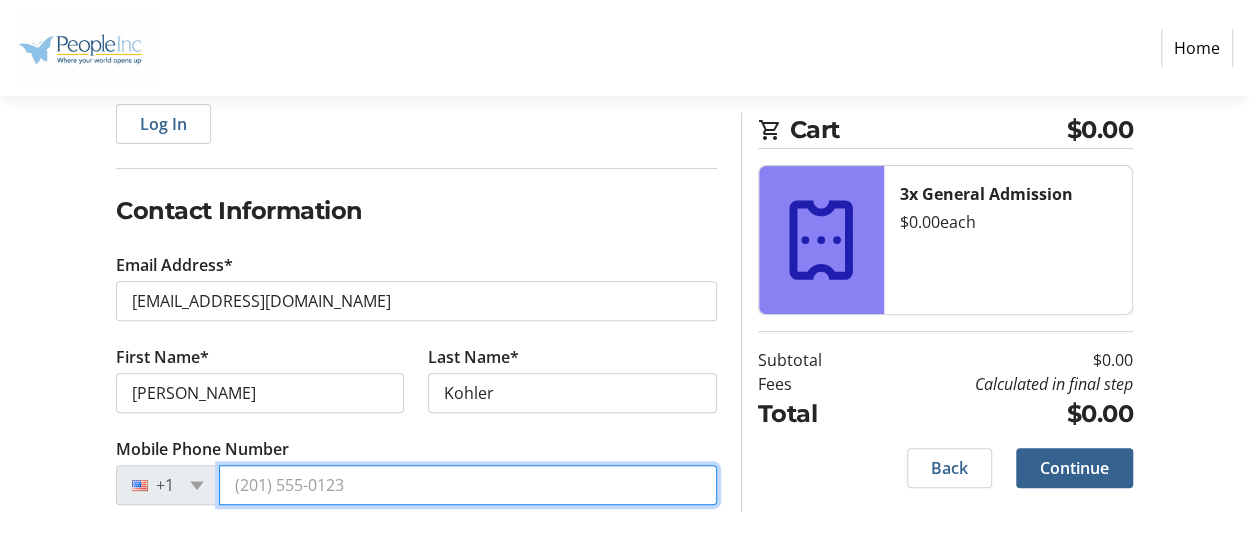 click on "Mobile Phone Number" at bounding box center [468, 485] 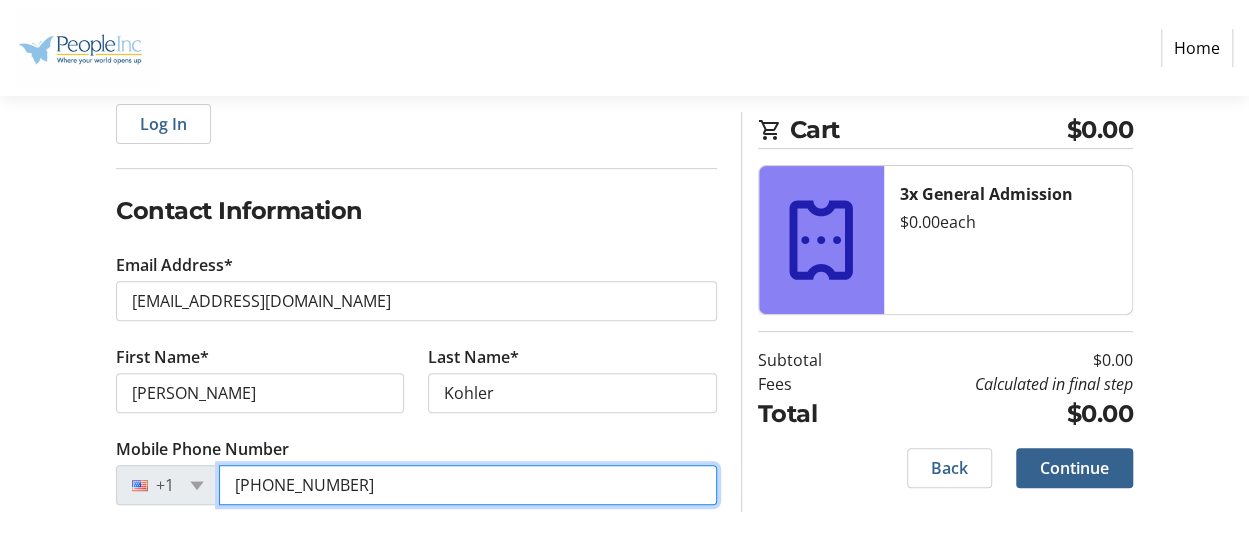 type on "(716) 534-1635" 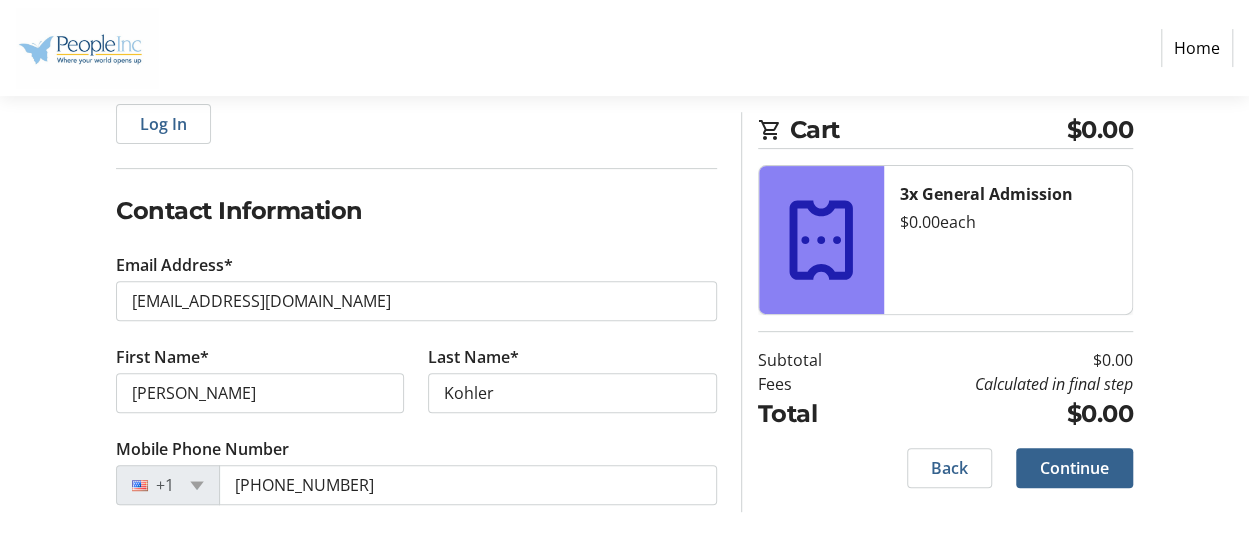 click on "Cart $0.00 3x General Admission  $0.00   each  Subtotal  $0.00  Fees  Calculated in final step  Total  $0.00   Back   Continue" 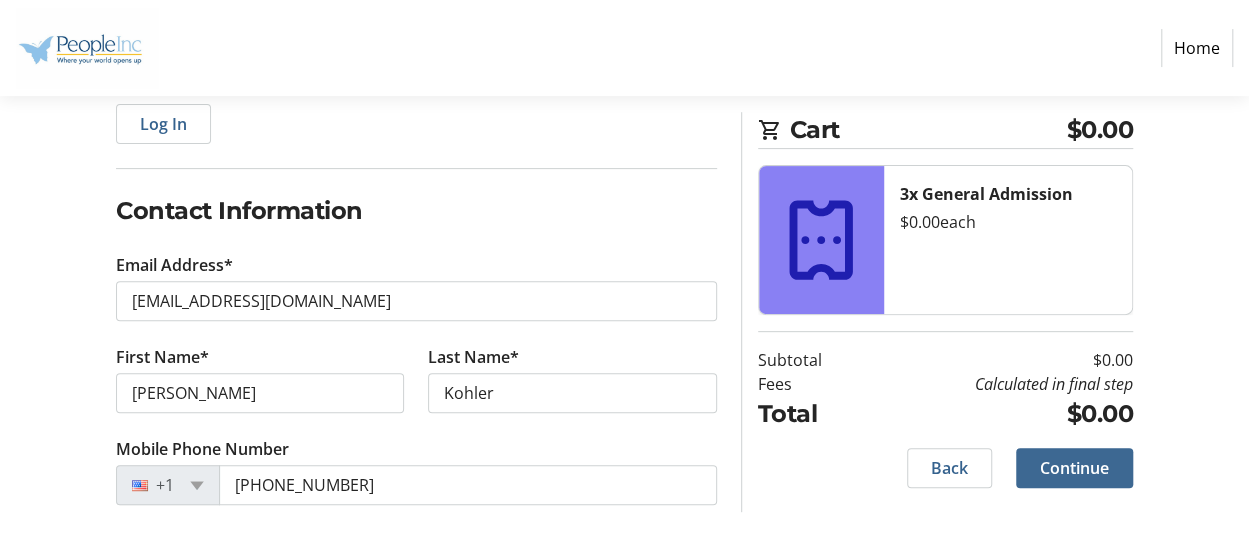 click on "Continue" 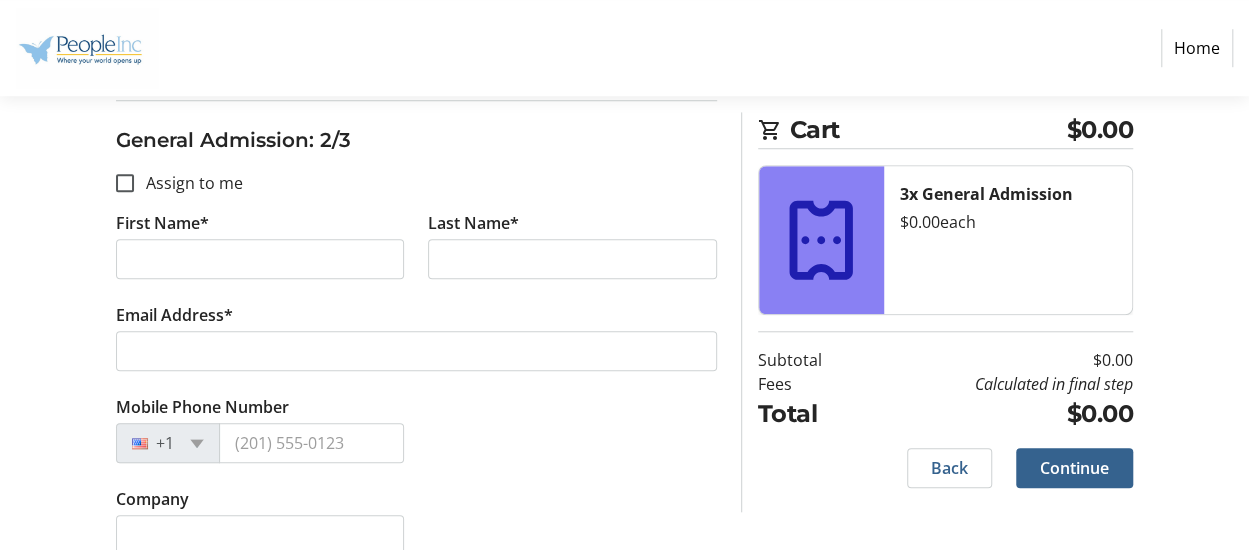 scroll, scrollTop: 742, scrollLeft: 0, axis: vertical 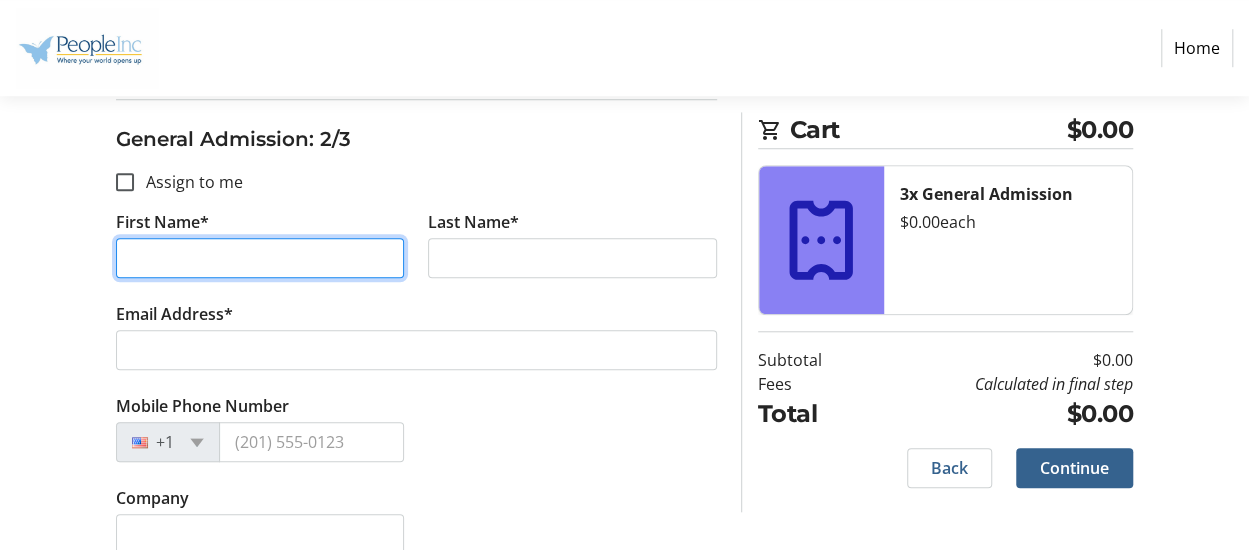 click on "First Name*" at bounding box center [260, 258] 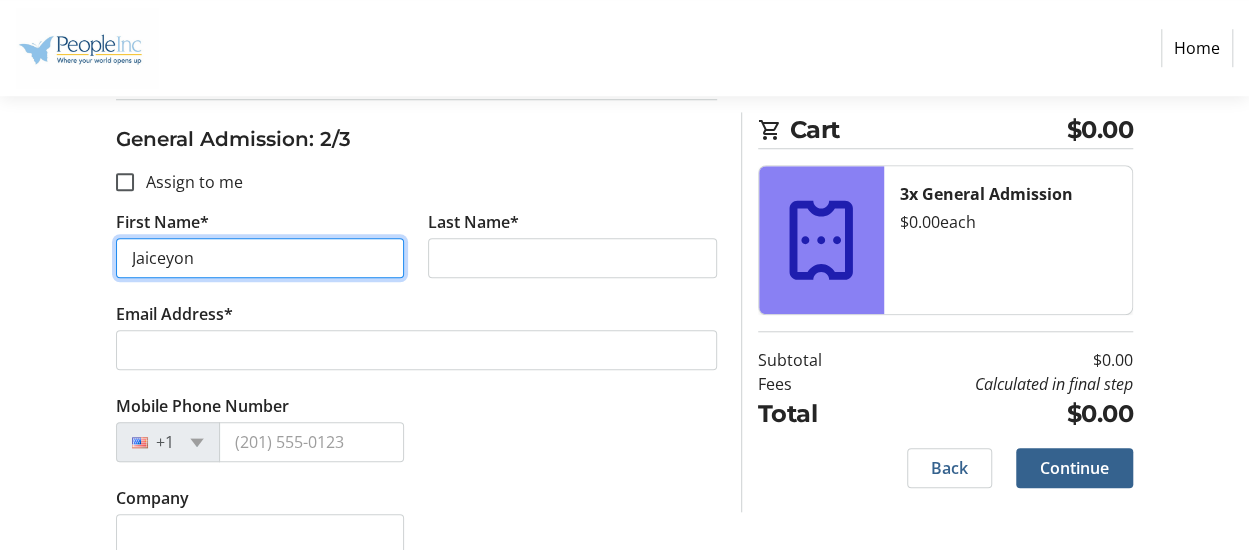 type on "Jaiceyon" 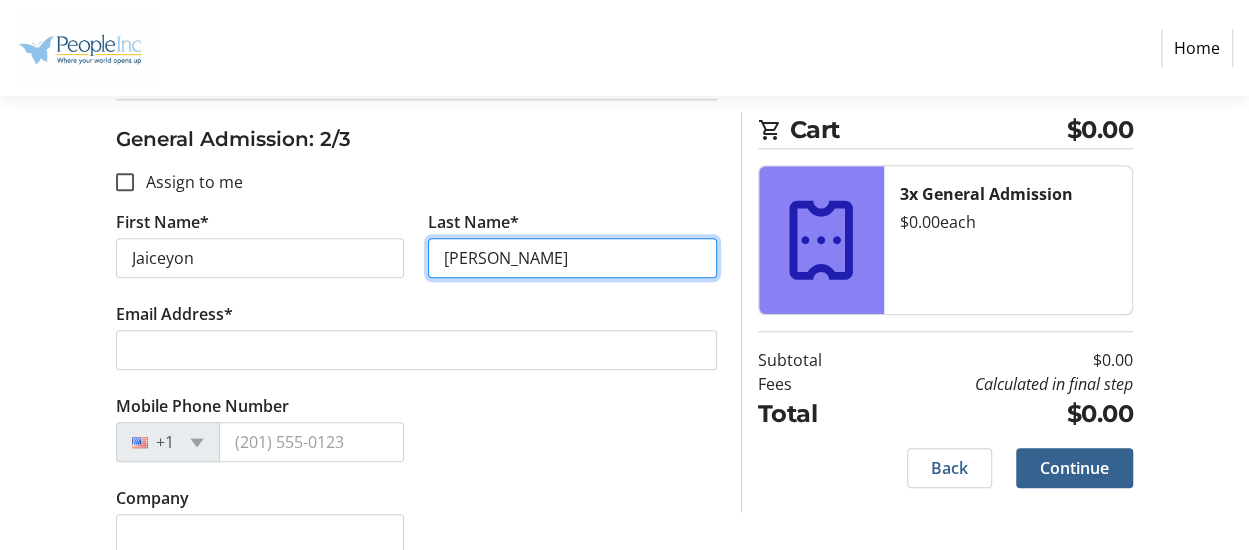 type on "Brazier" 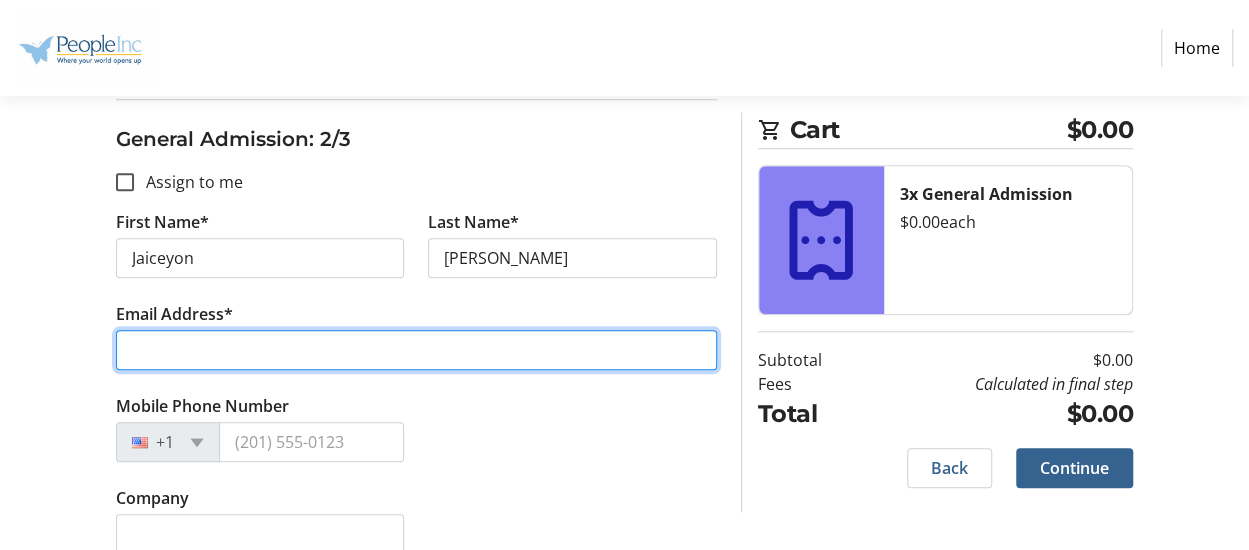 click on "Email Address*" at bounding box center [416, 350] 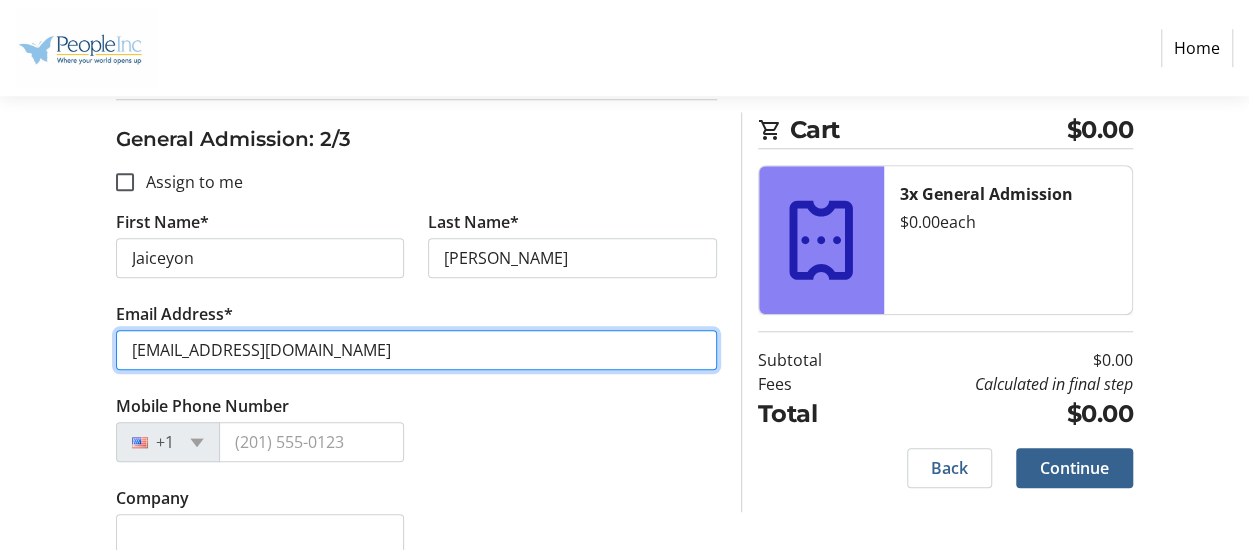 type on "jbaby3308@gmail.com" 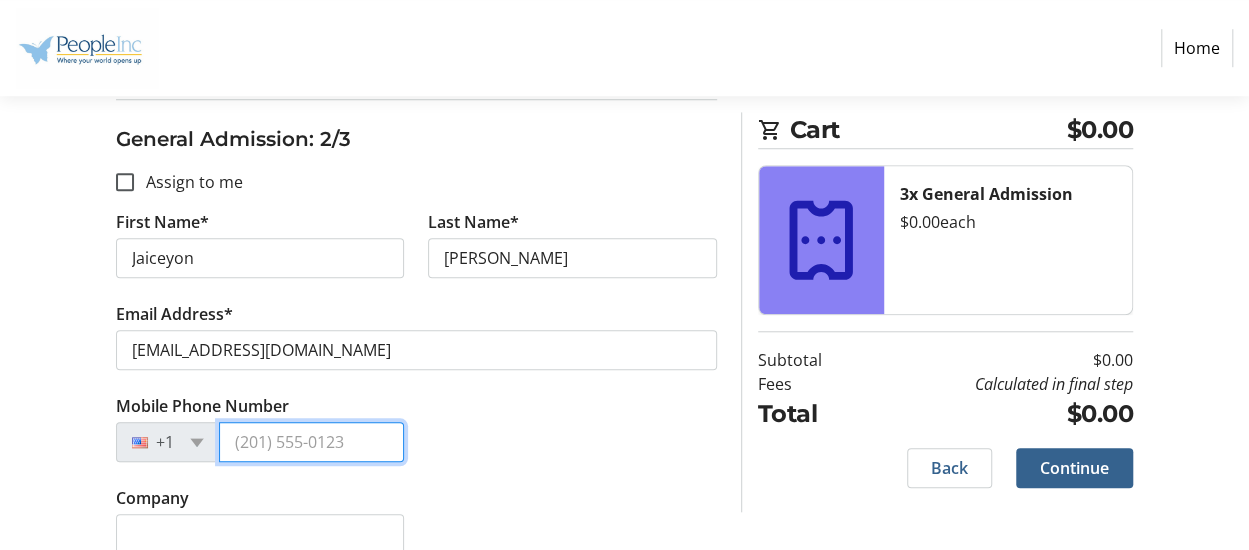 click on "Mobile Phone Number" at bounding box center [311, 442] 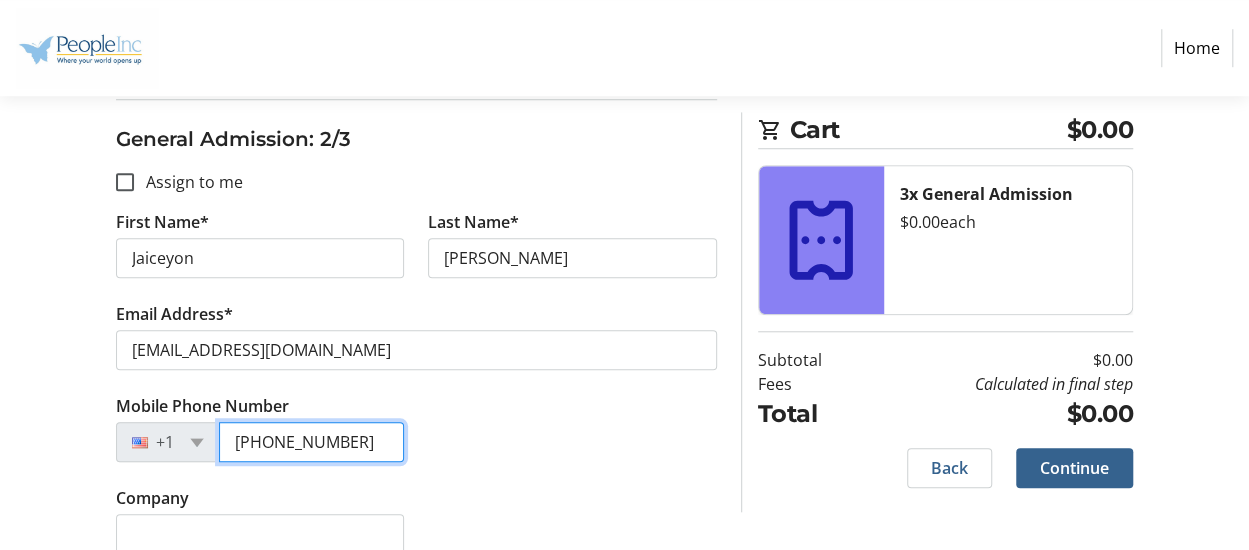 type on "(716) 534-1635" 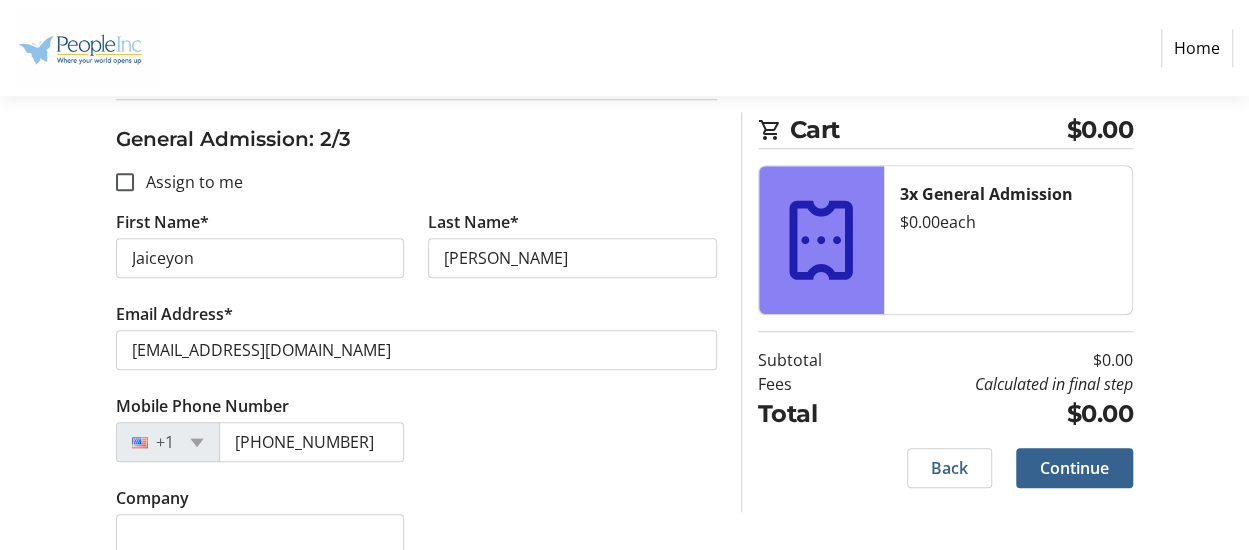 click on "Company" 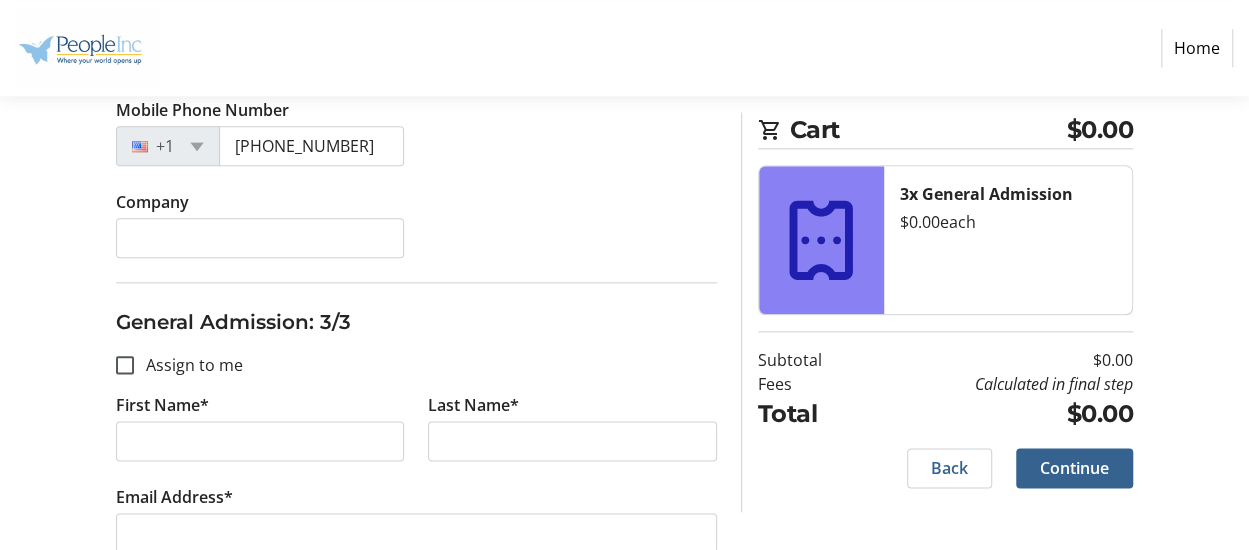 scroll, scrollTop: 1042, scrollLeft: 0, axis: vertical 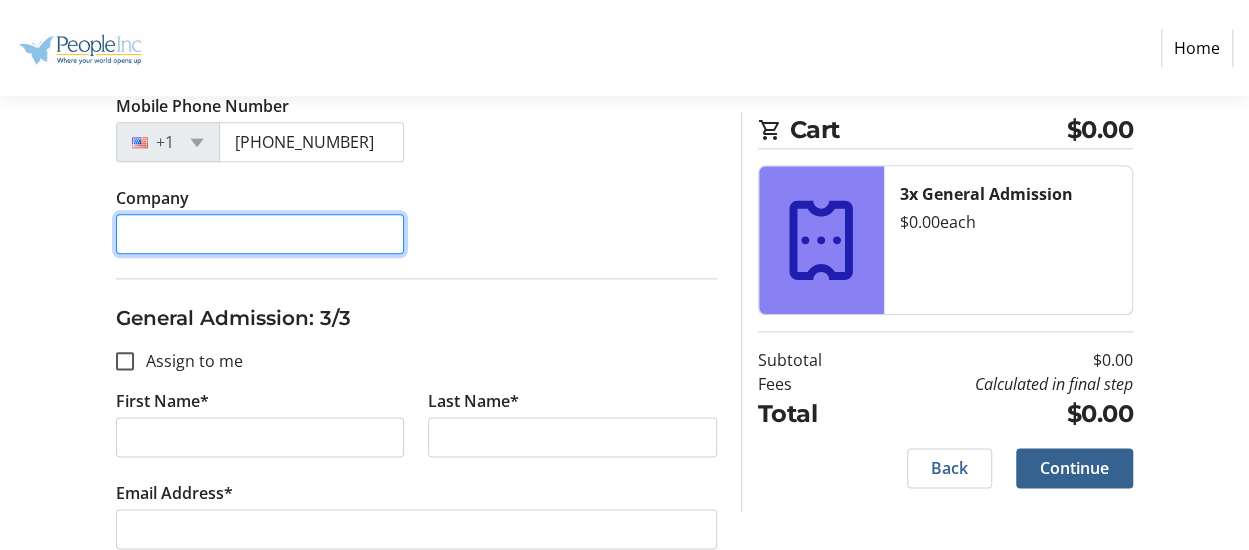 click on "Company" at bounding box center (260, 234) 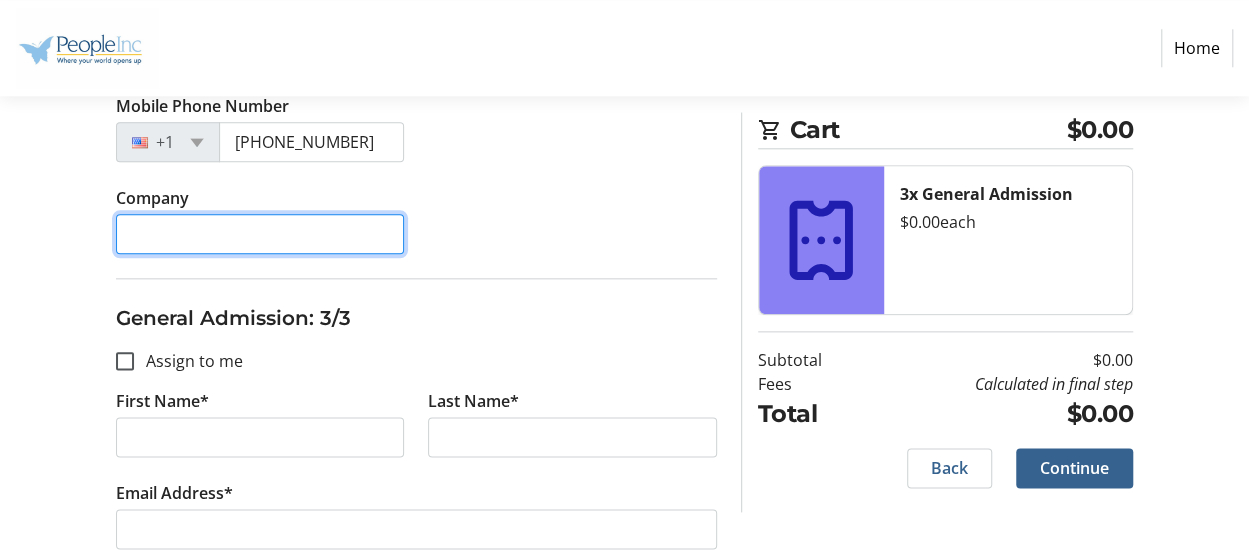 type on "People Inc" 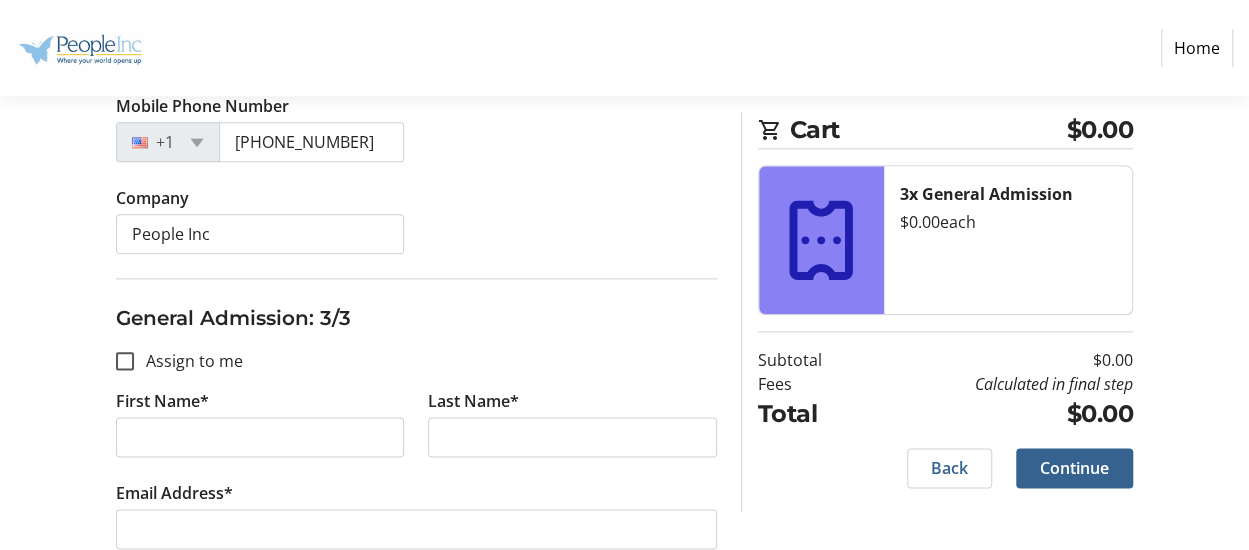 click on "Company People Inc" 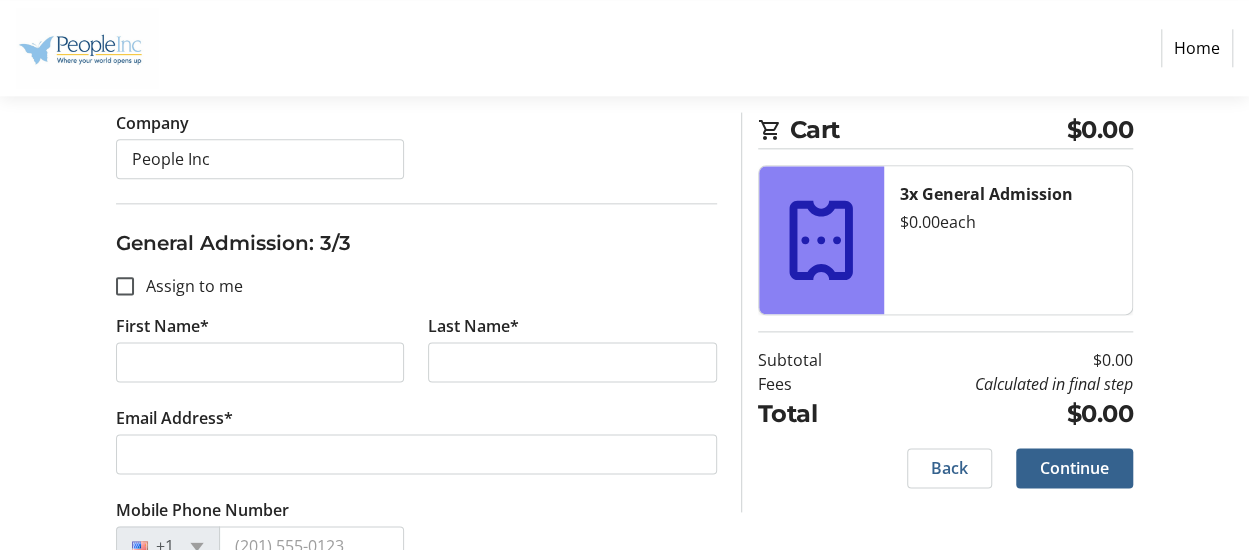 scroll, scrollTop: 1242, scrollLeft: 0, axis: vertical 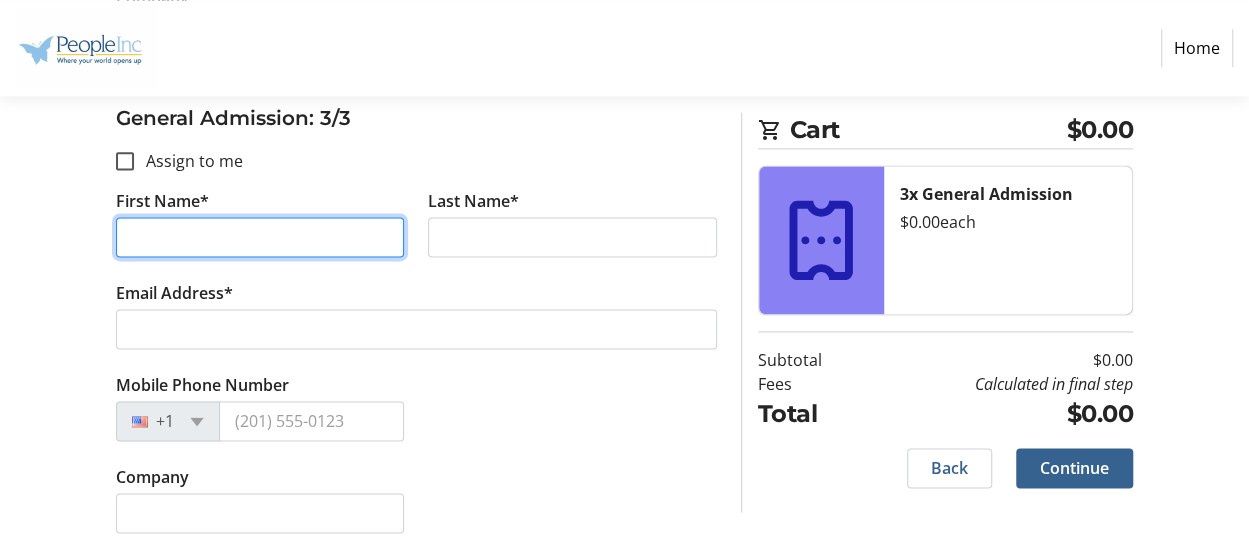 click on "First Name*" at bounding box center (260, 237) 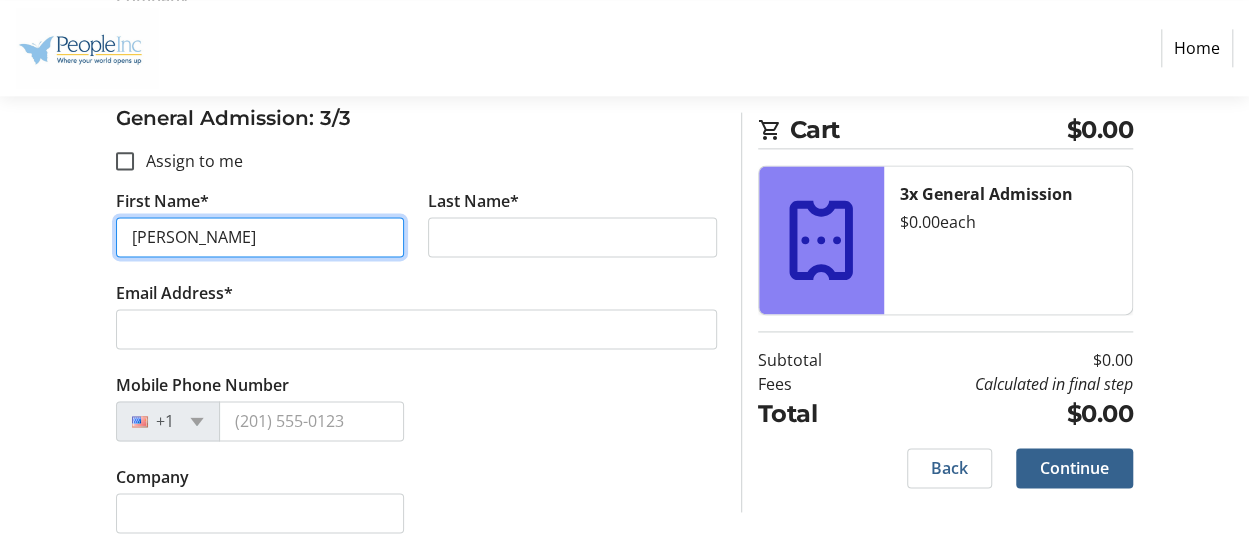 type on "Charles" 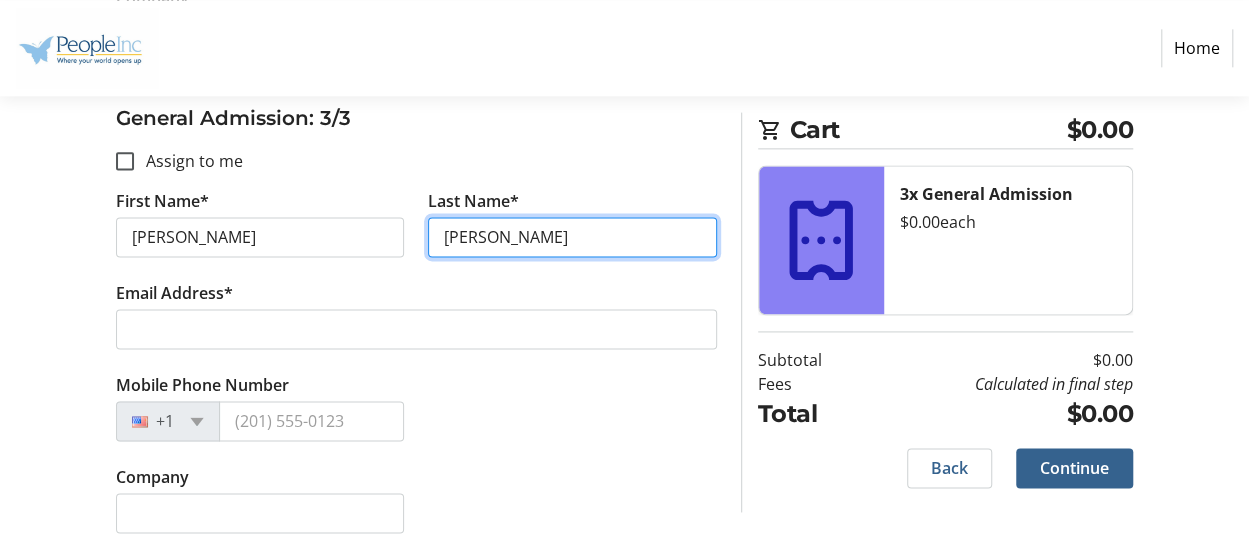 type on "Brazier" 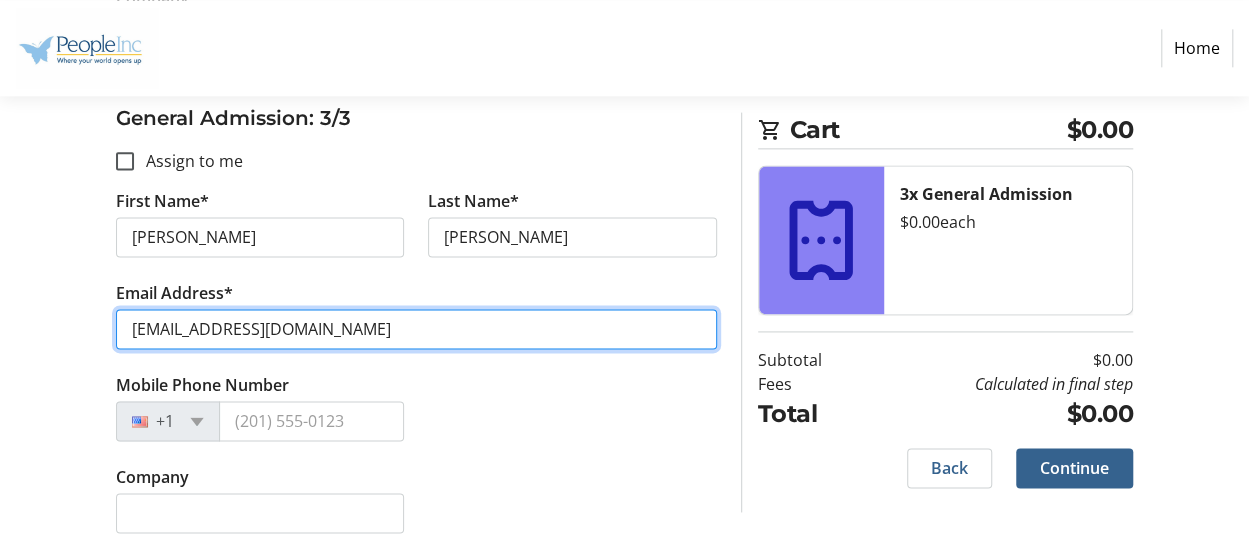 type on "jbaby3308@gmail.com" 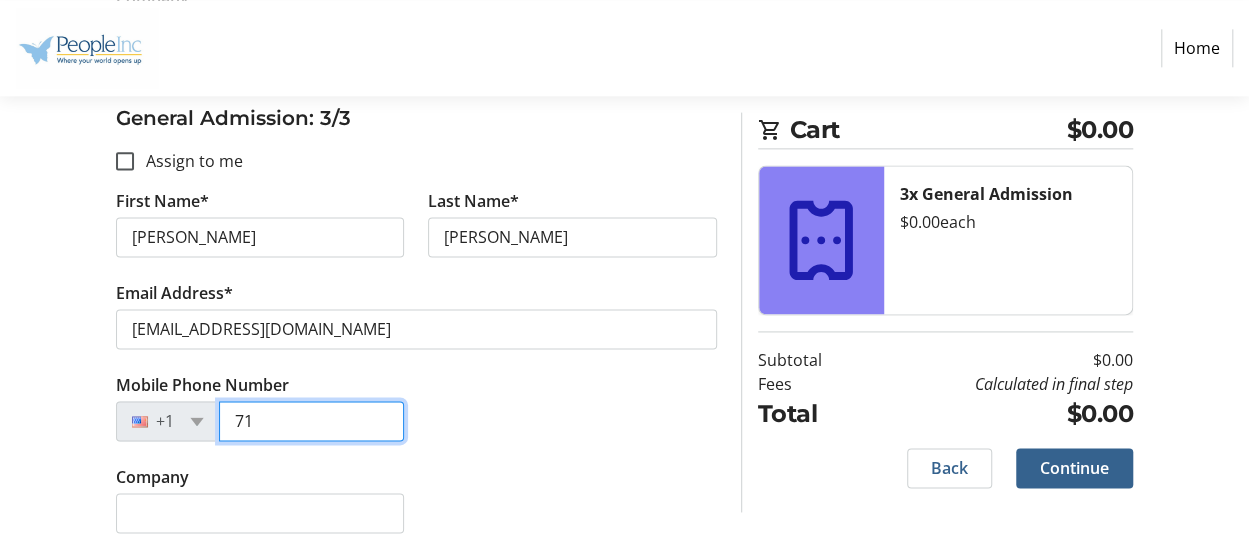 type on "71" 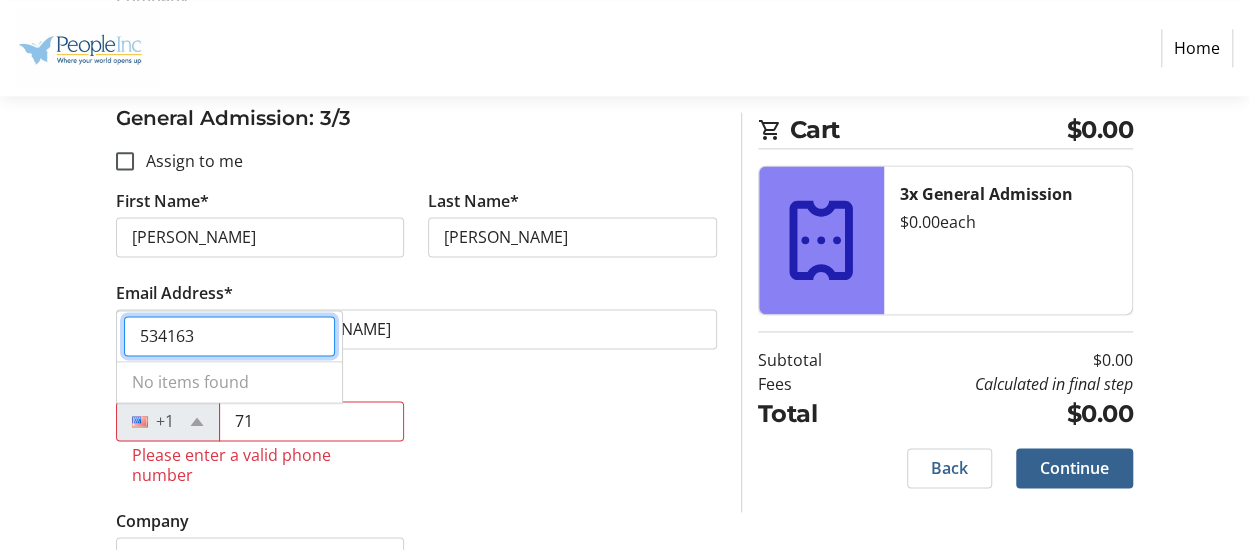 type on "5341635" 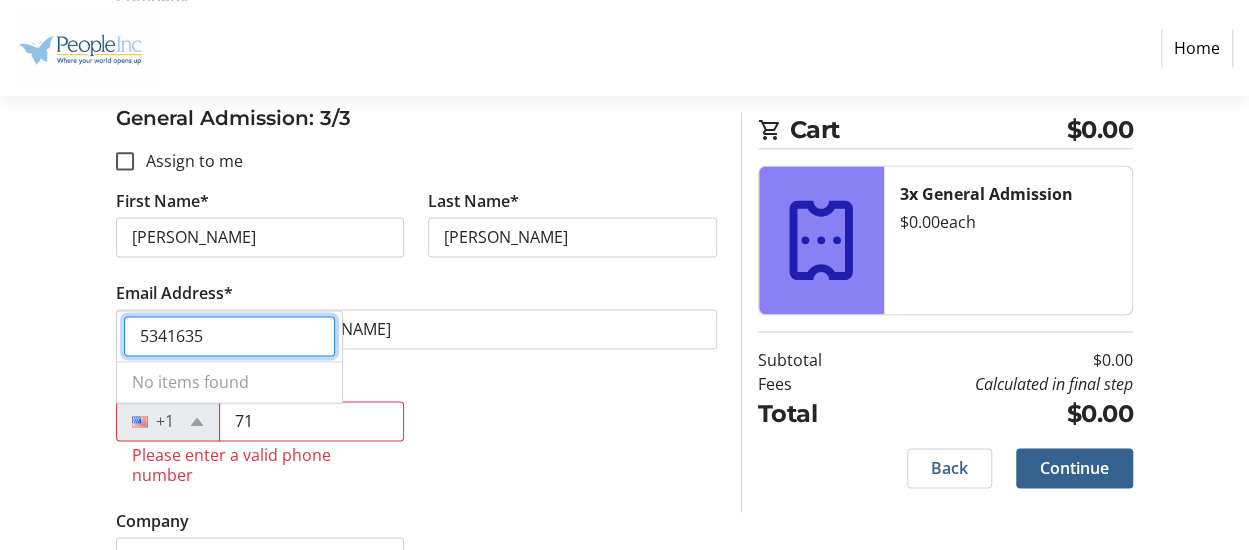 drag, startPoint x: 217, startPoint y: 335, endPoint x: 6, endPoint y: 312, distance: 212.24985 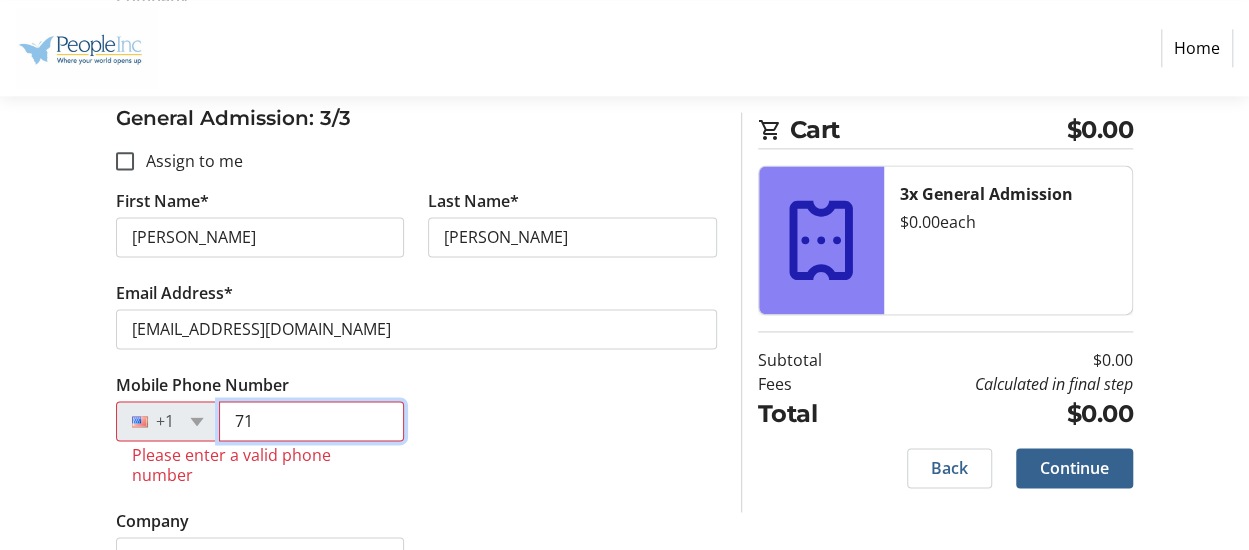 click on "71" at bounding box center (311, 421) 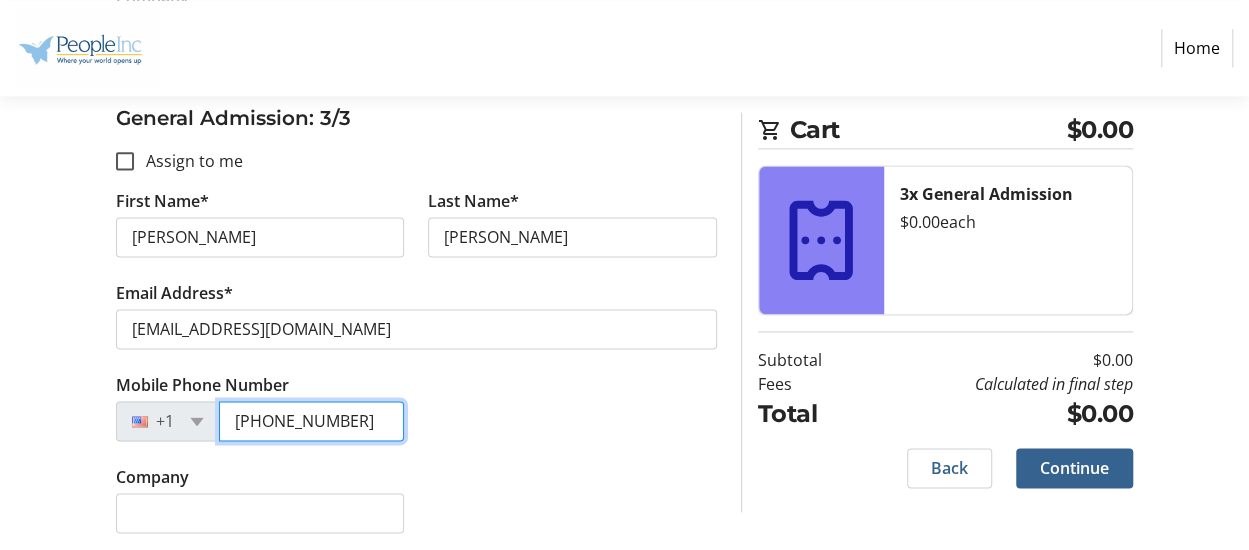 type on "(716) 534-1635" 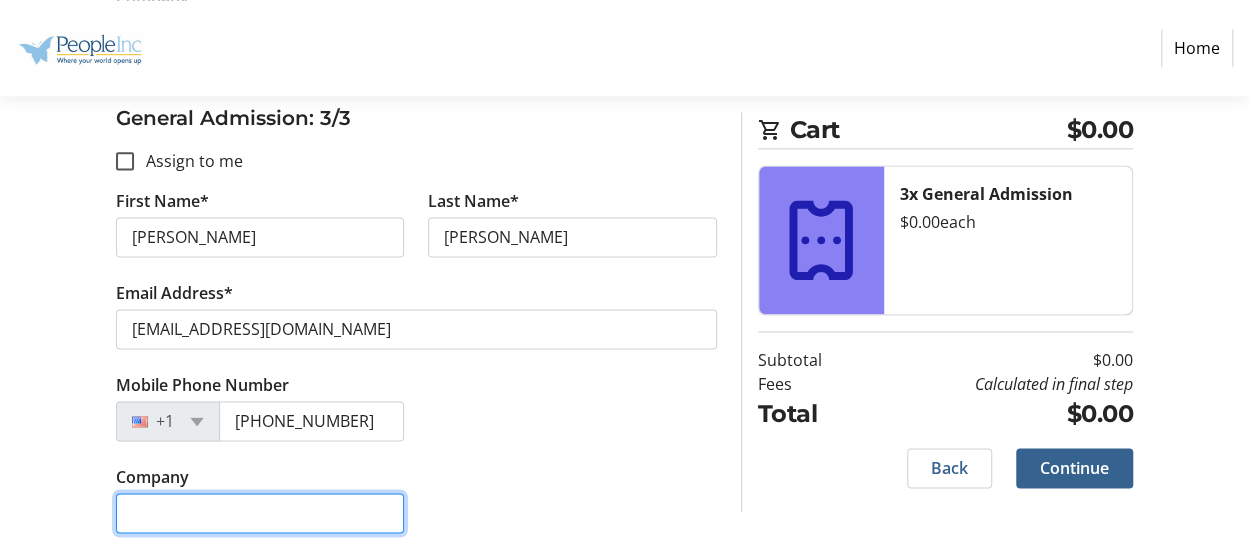 click on "Company" at bounding box center (260, 513) 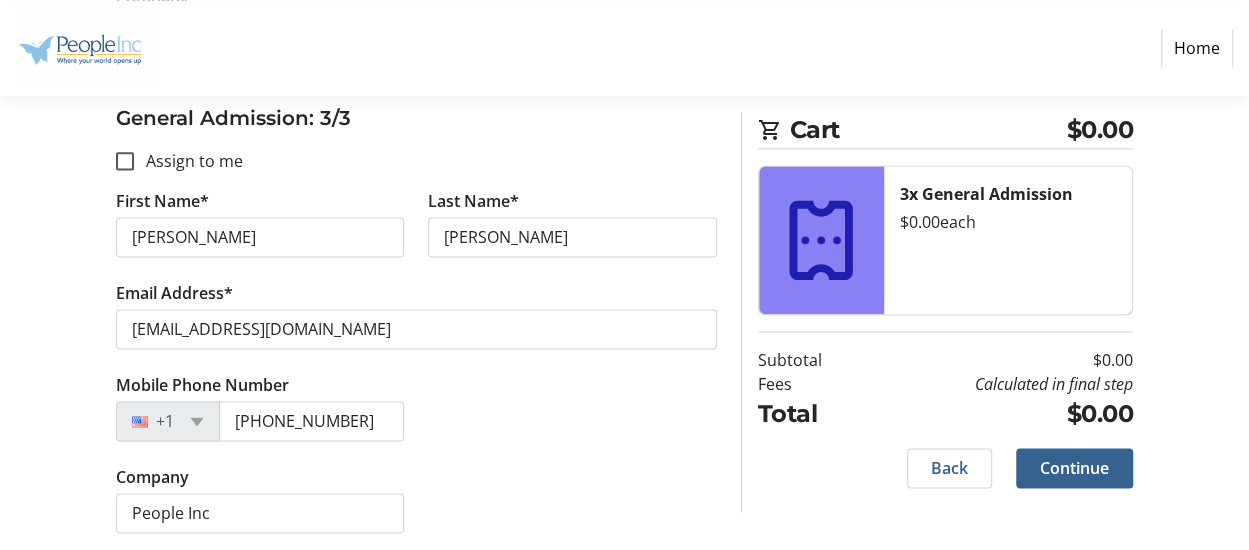 click on "Mobile Phone Number +1 (716) 534-1635" 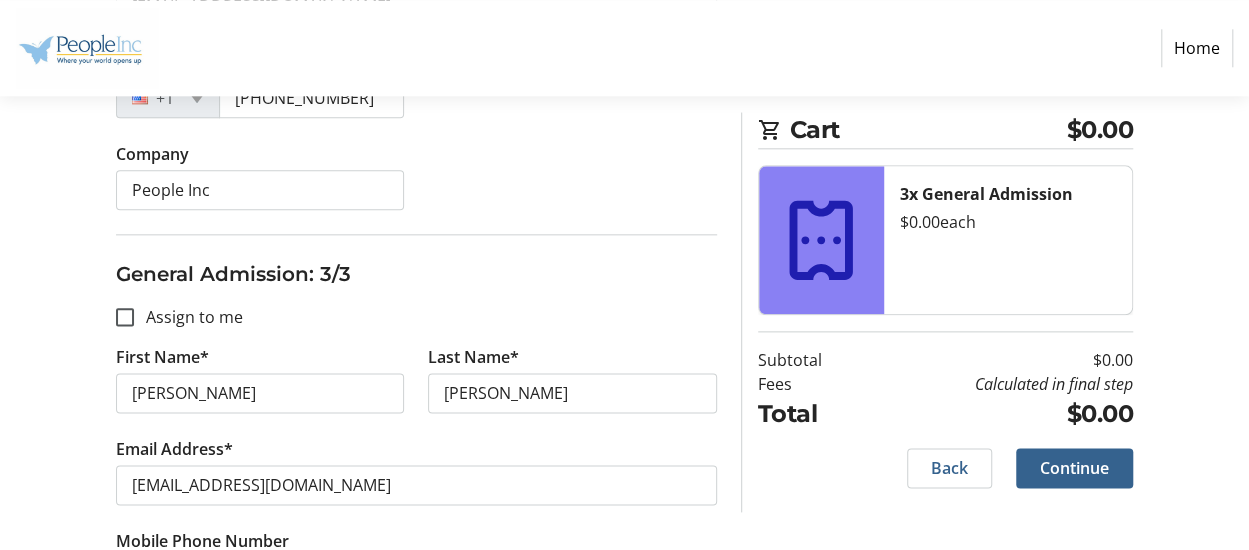 scroll, scrollTop: 1242, scrollLeft: 0, axis: vertical 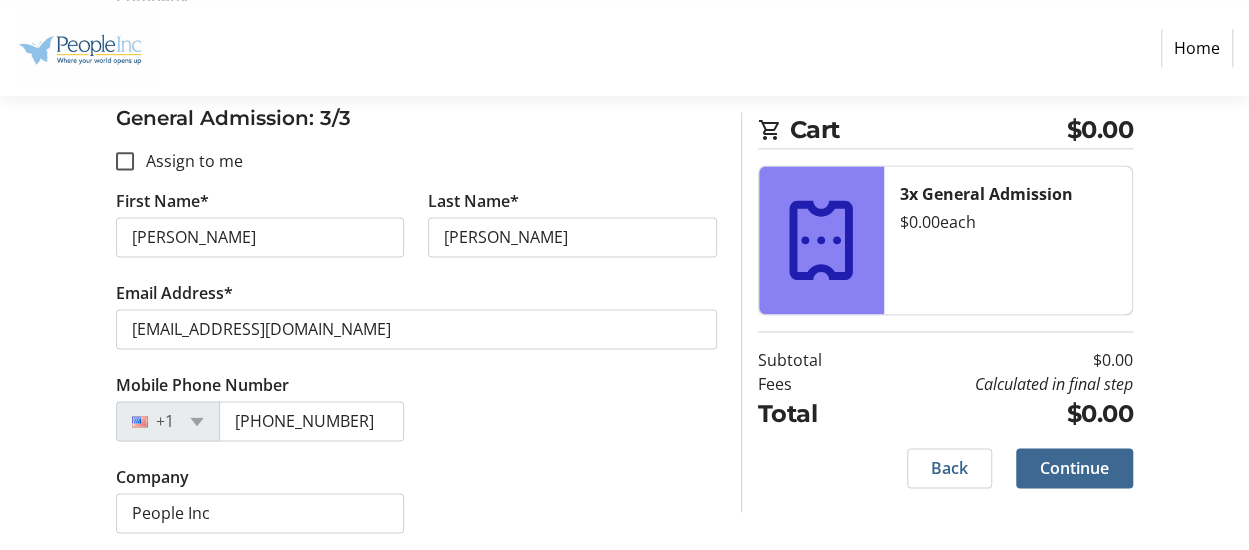 click on "Continue" 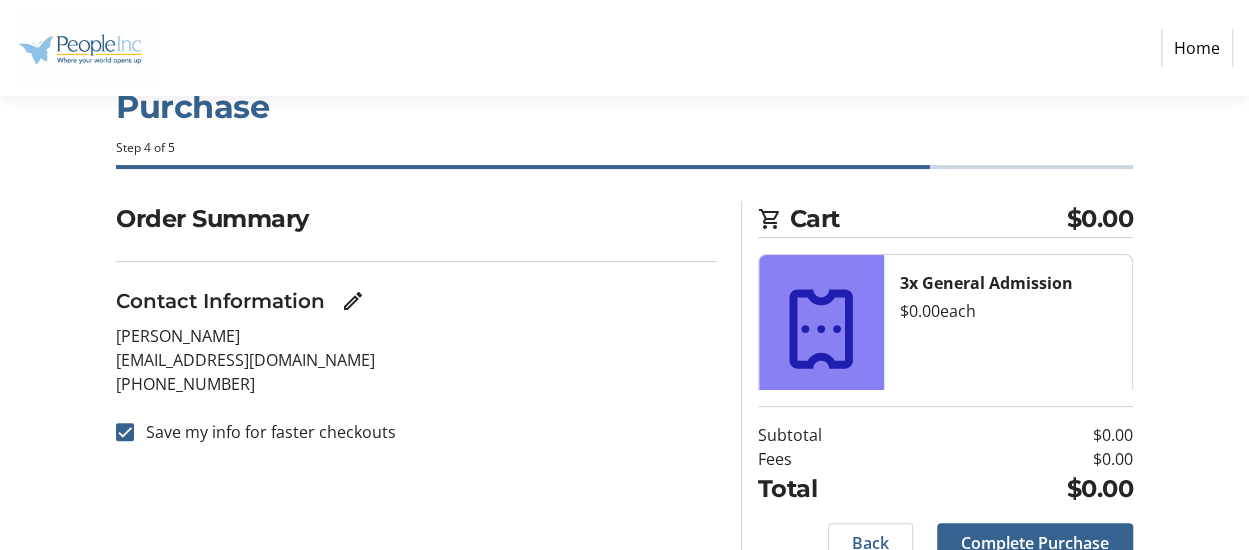 scroll, scrollTop: 150, scrollLeft: 0, axis: vertical 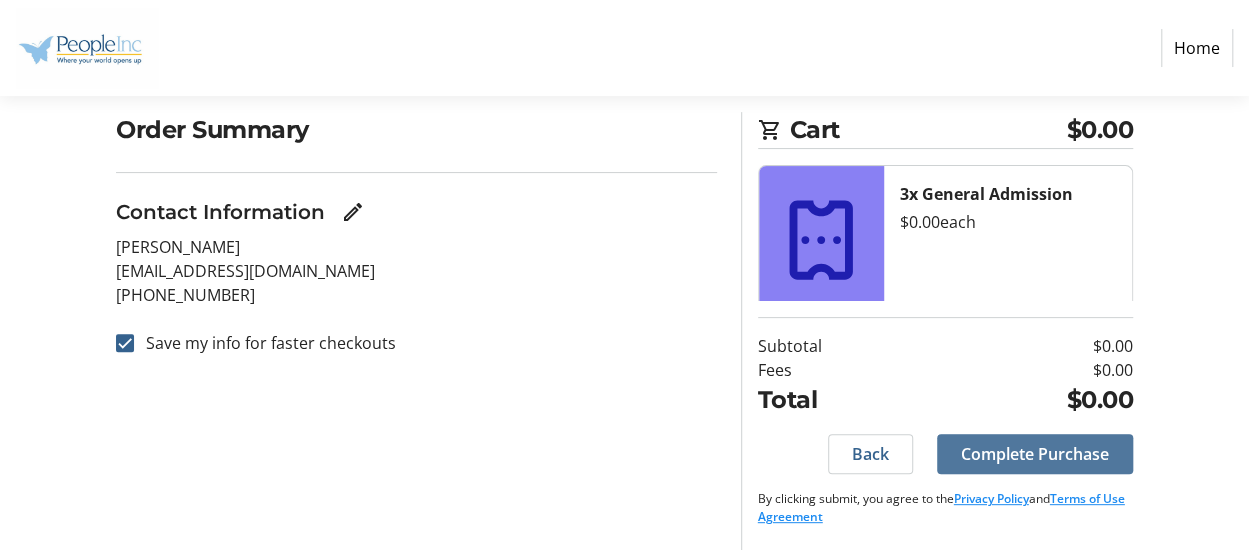 click on "Complete Purchase" 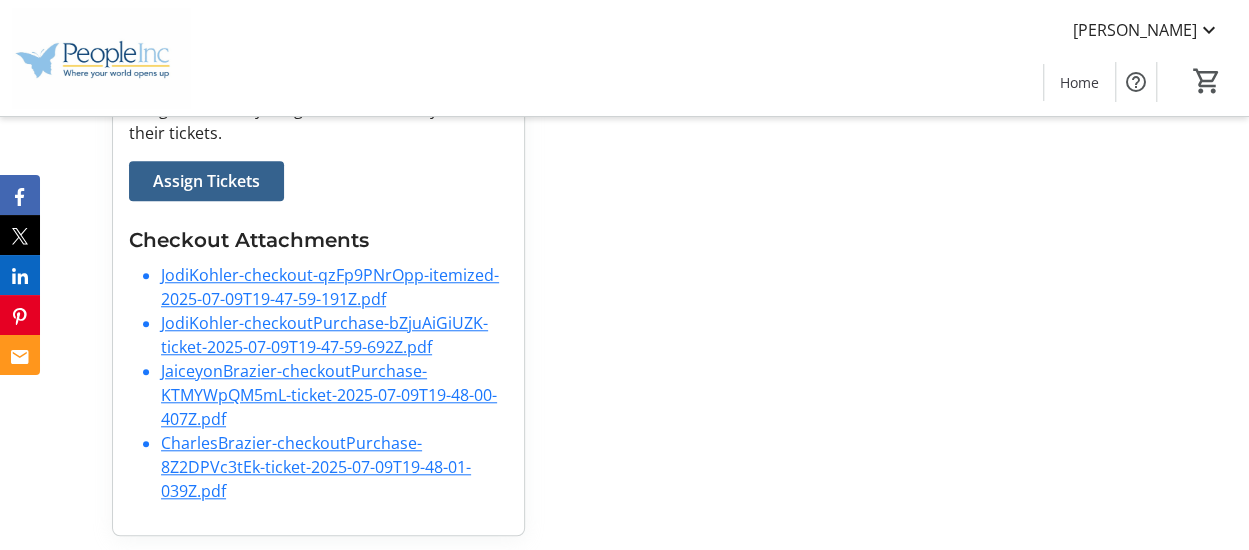 scroll, scrollTop: 0, scrollLeft: 0, axis: both 